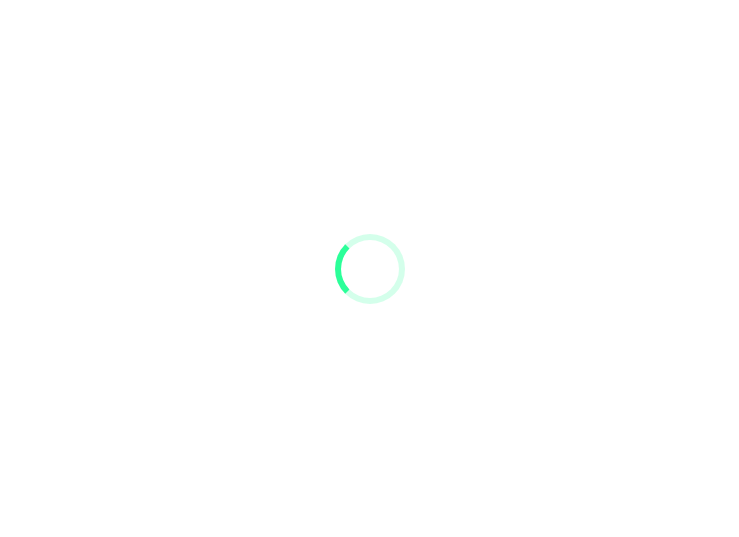 scroll, scrollTop: 0, scrollLeft: 0, axis: both 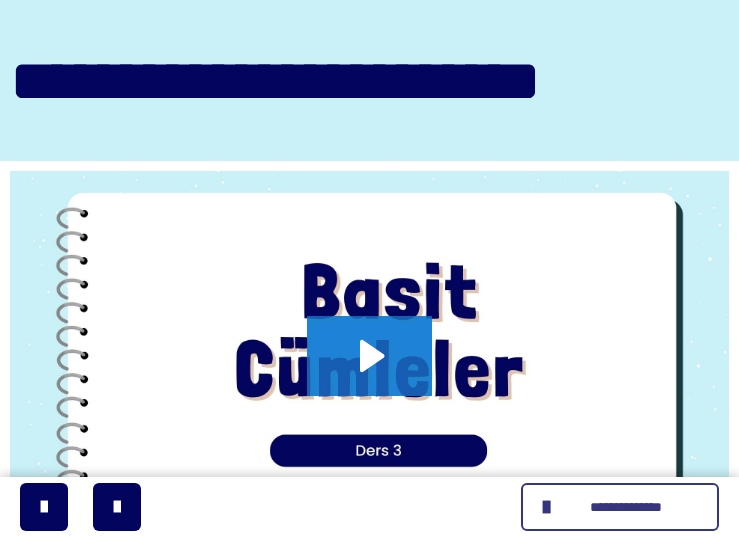 click on "**********" at bounding box center (626, 507) 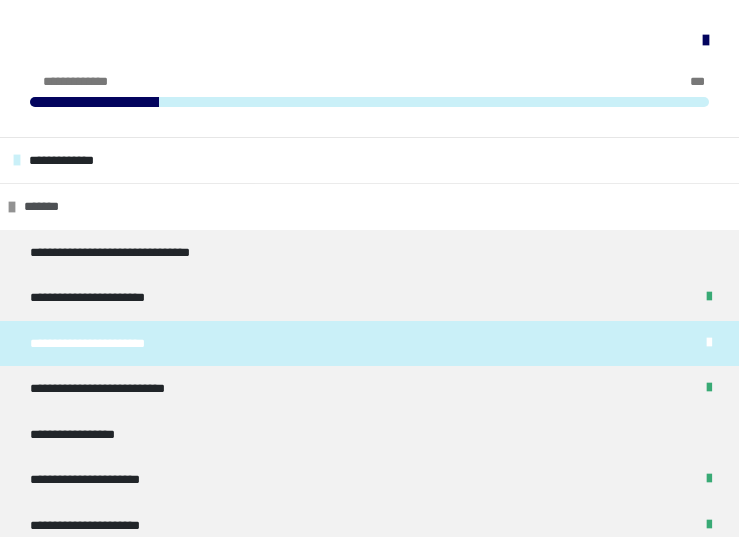 click on "*******" at bounding box center (369, 206) 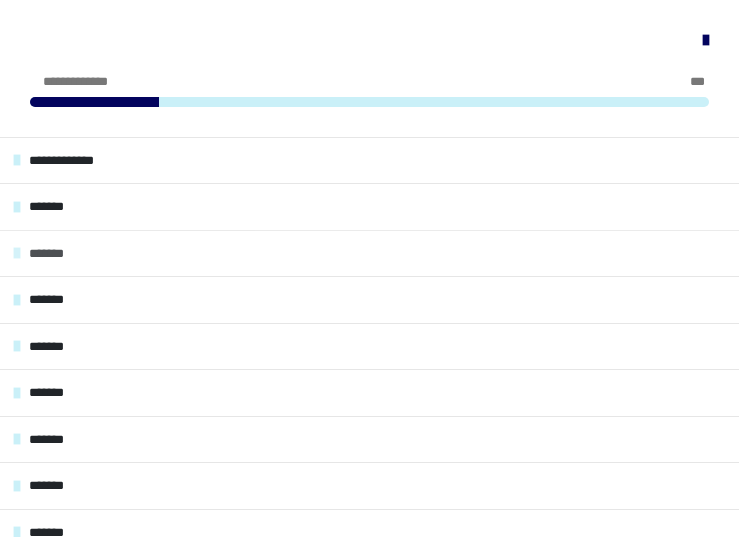 click on "*******" at bounding box center [369, 253] 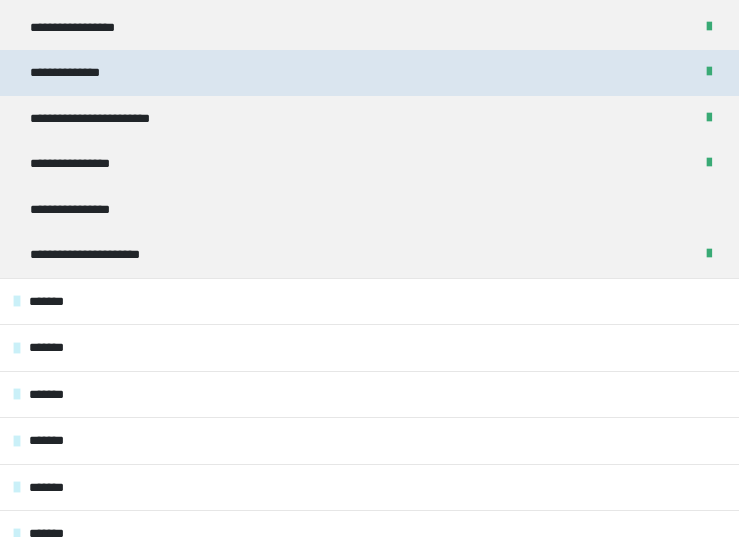 scroll, scrollTop: 656, scrollLeft: 0, axis: vertical 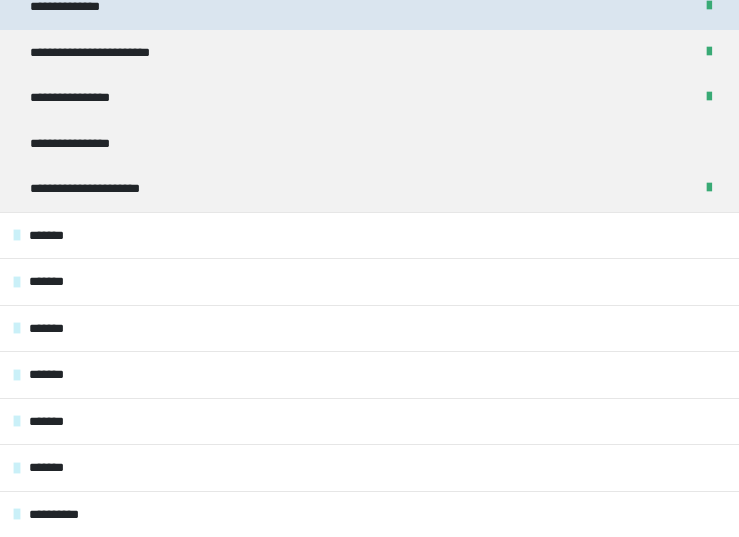 click on "*******" at bounding box center [369, 235] 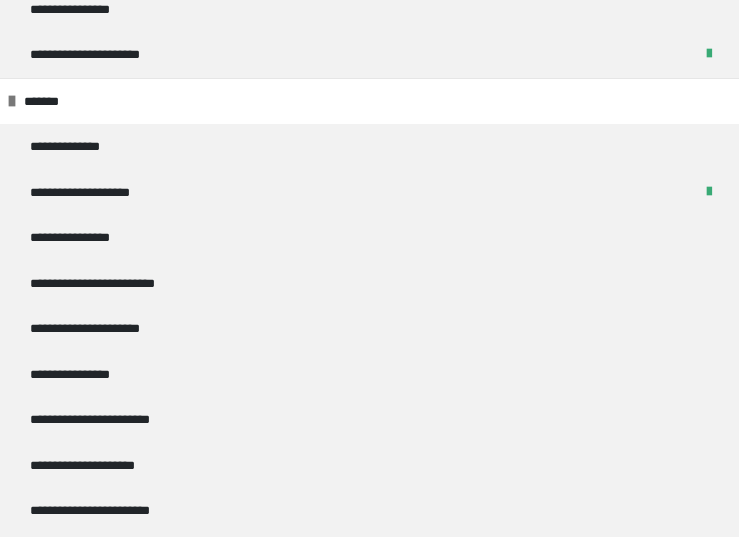 scroll, scrollTop: 794, scrollLeft: 0, axis: vertical 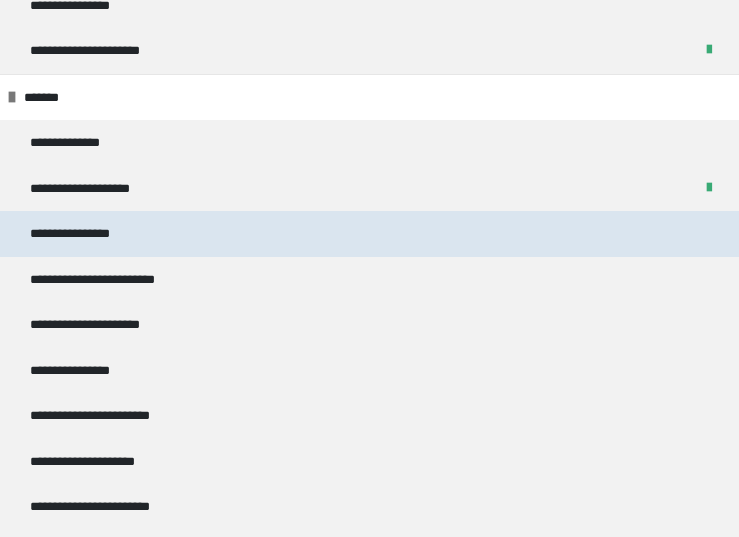 click on "**********" at bounding box center [369, 234] 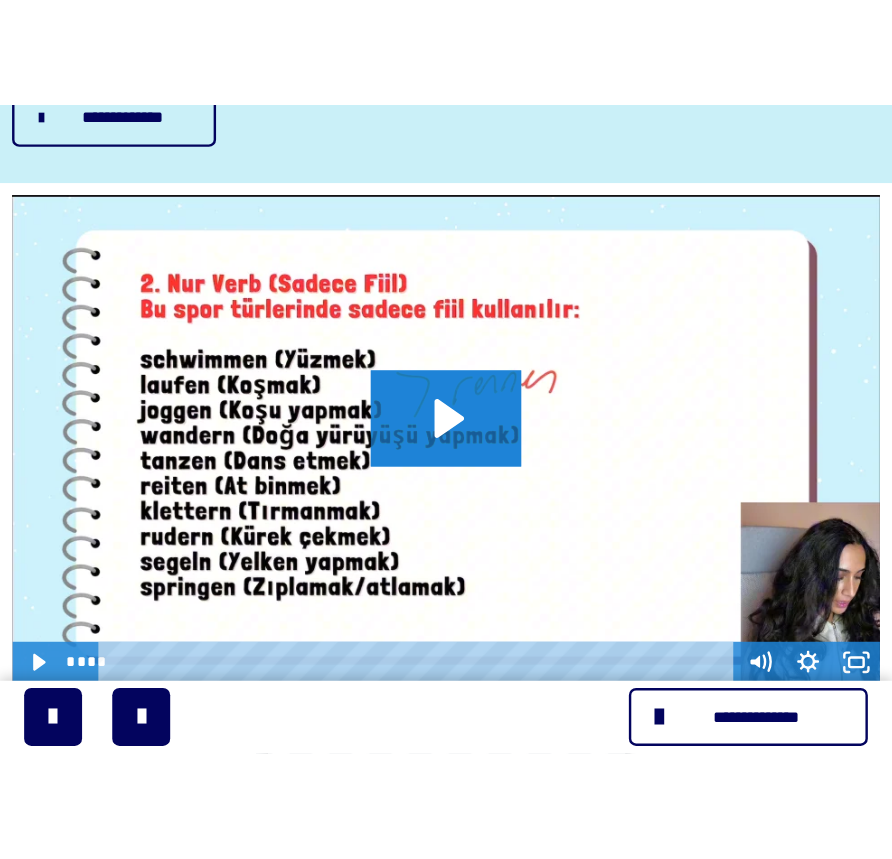scroll, scrollTop: 287, scrollLeft: 0, axis: vertical 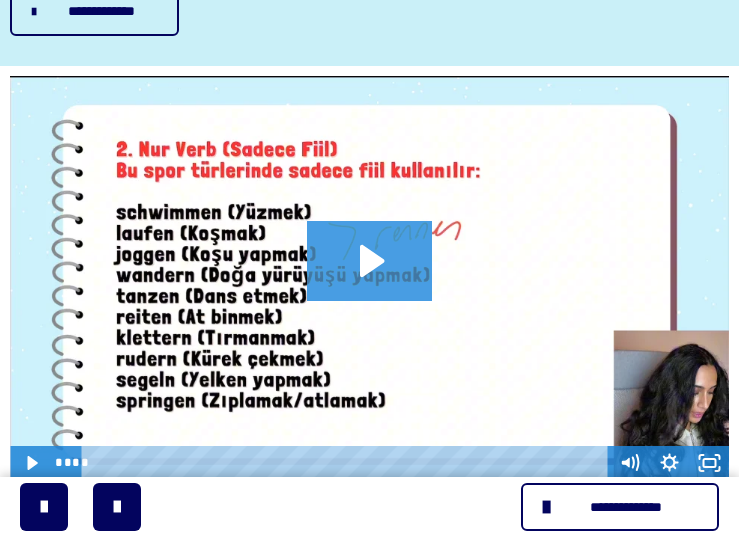 click 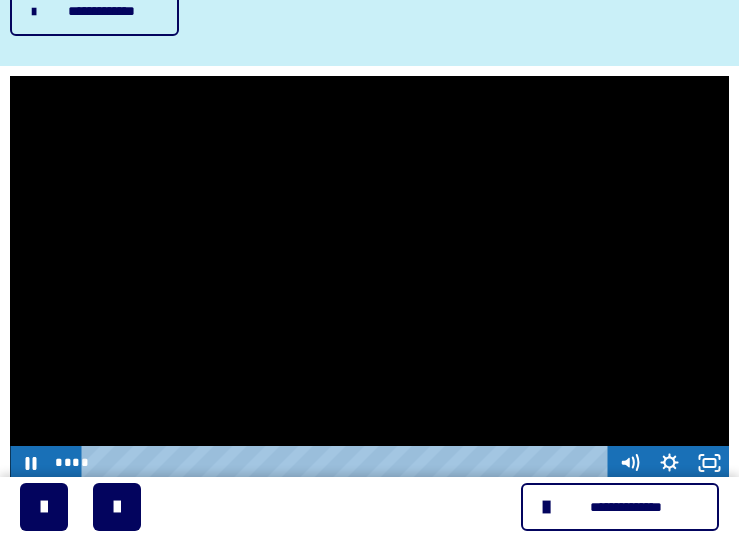 click at bounding box center (369, 278) 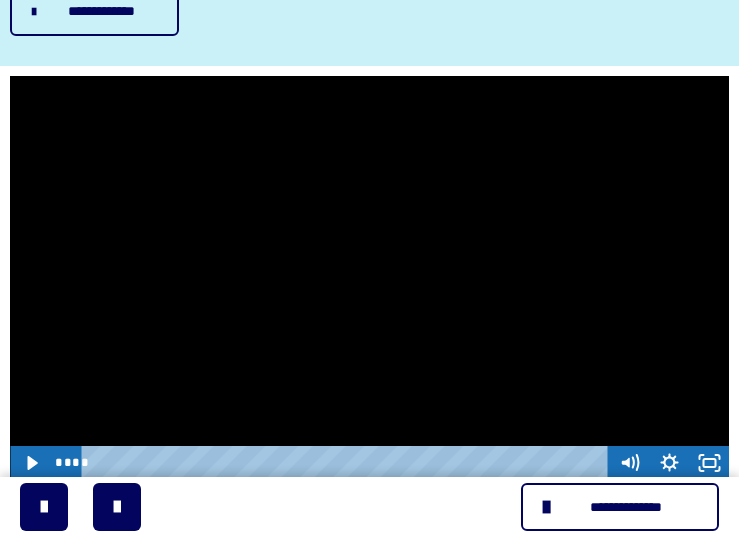 click at bounding box center (369, 278) 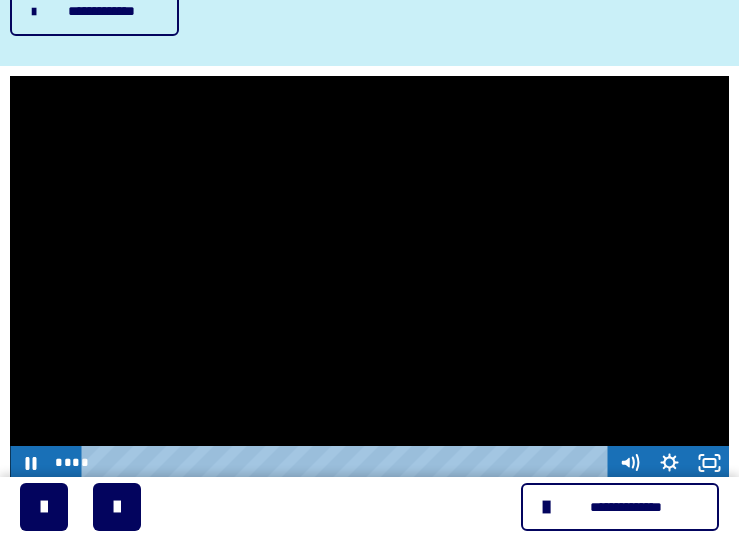 click at bounding box center [369, 278] 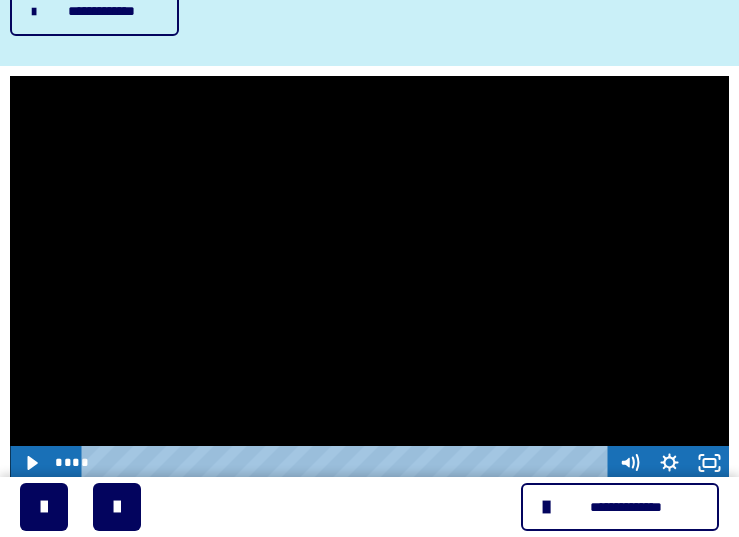 click at bounding box center (369, 278) 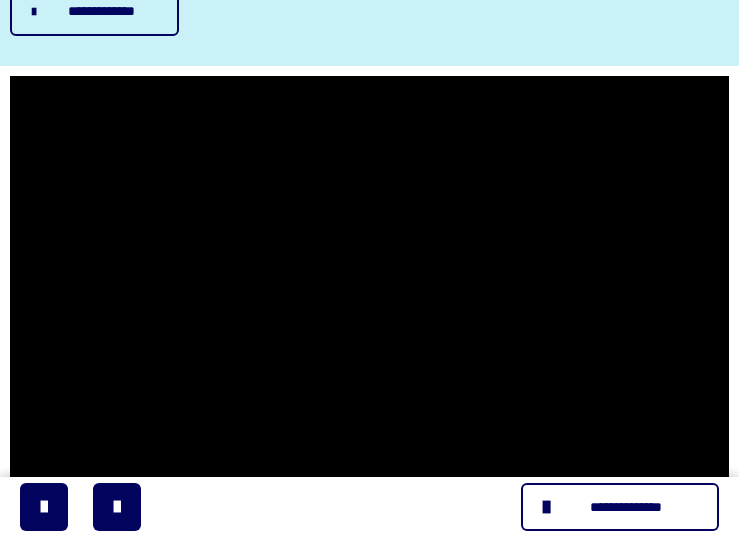click at bounding box center [369, 278] 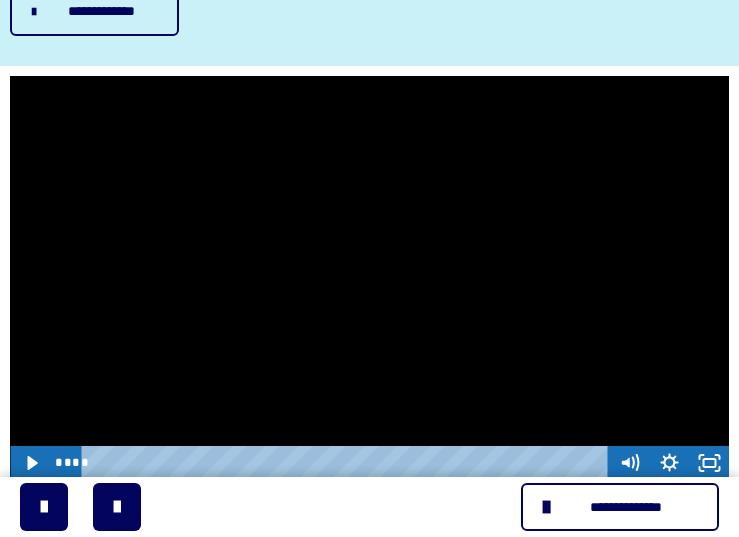 click at bounding box center [369, 278] 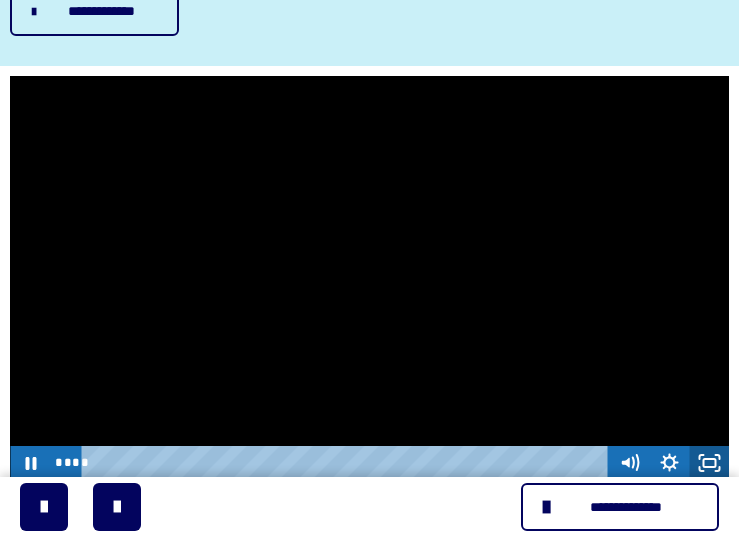 click 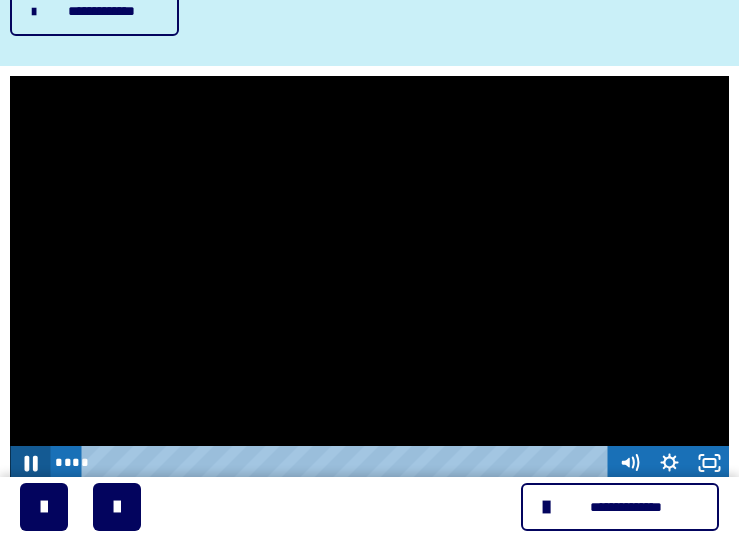 click 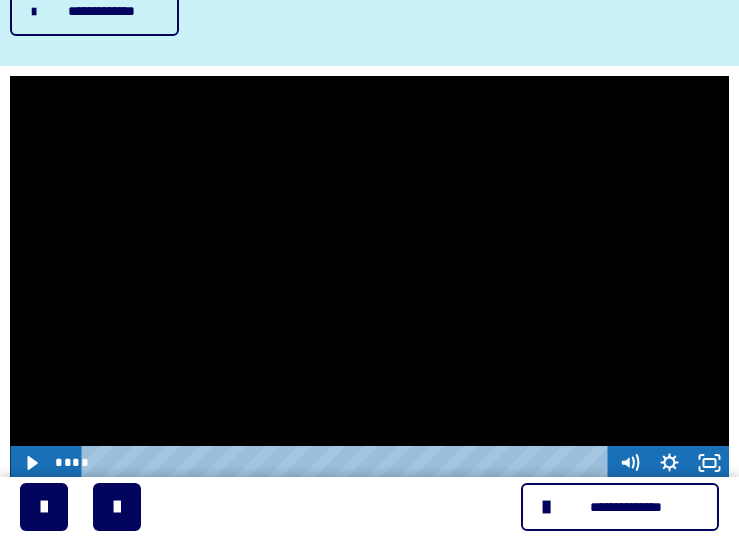 click at bounding box center [369, 278] 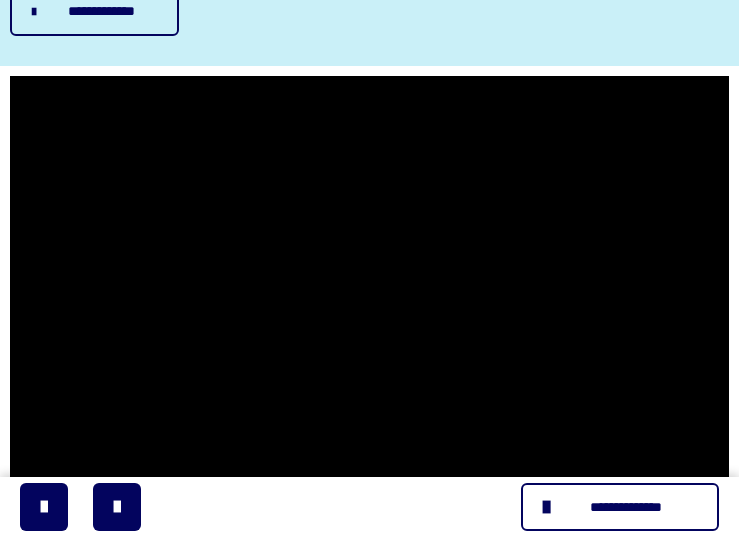 click at bounding box center (369, 278) 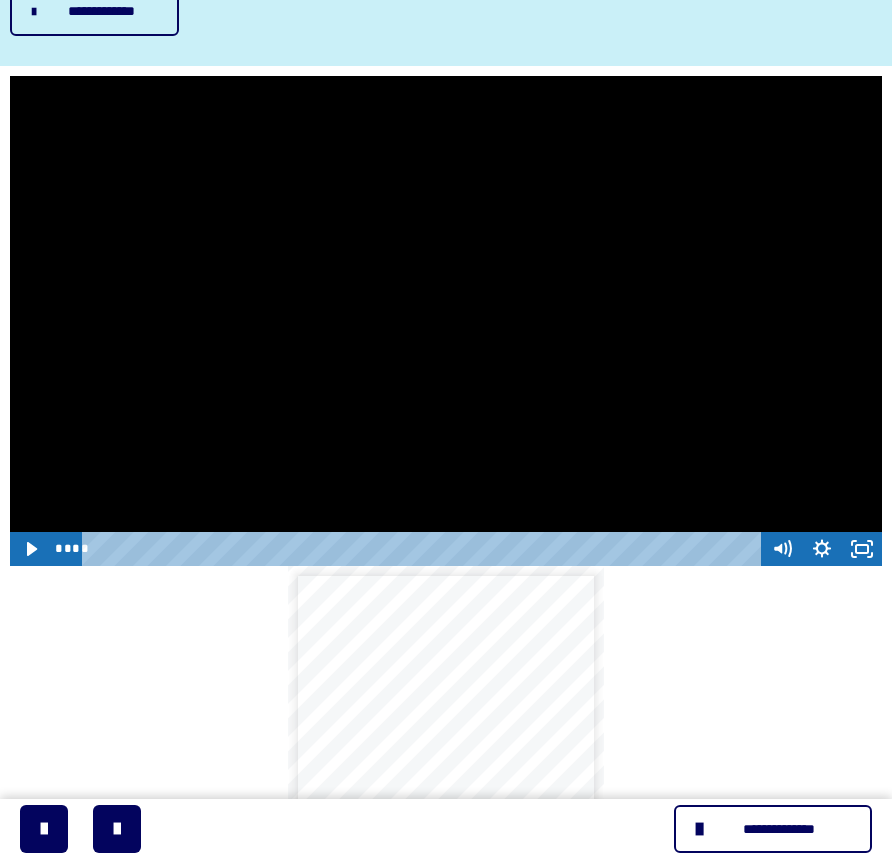 click at bounding box center (446, 321) 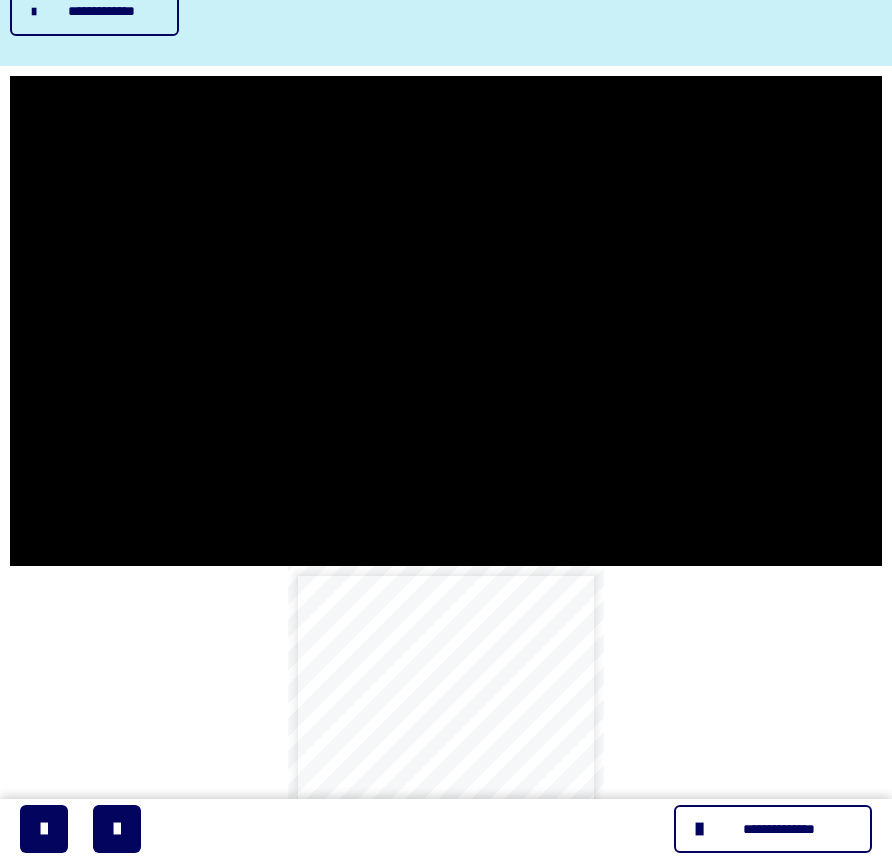 click at bounding box center (446, 321) 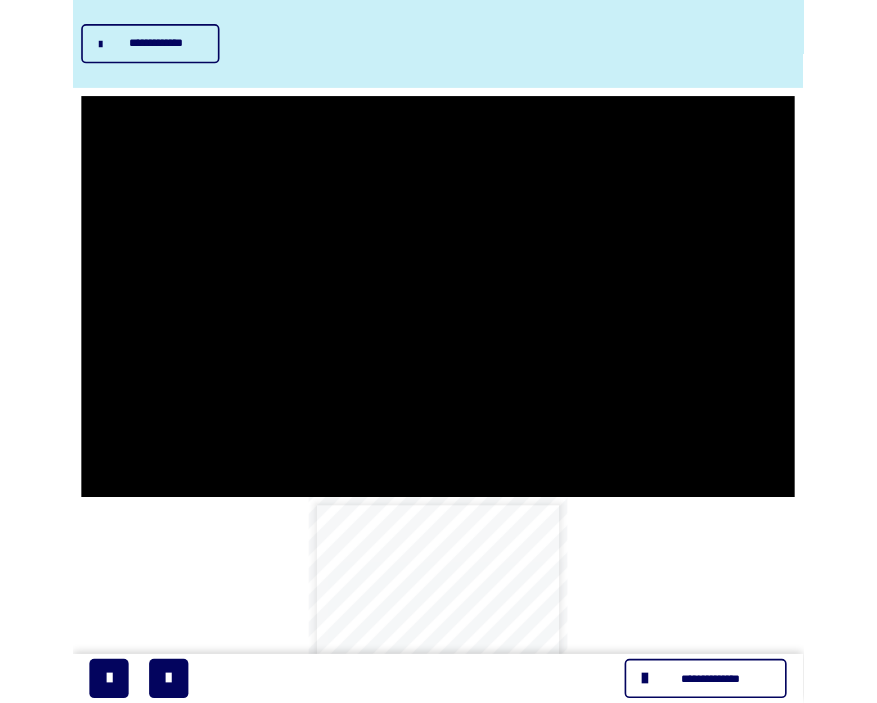 scroll, scrollTop: 246, scrollLeft: 0, axis: vertical 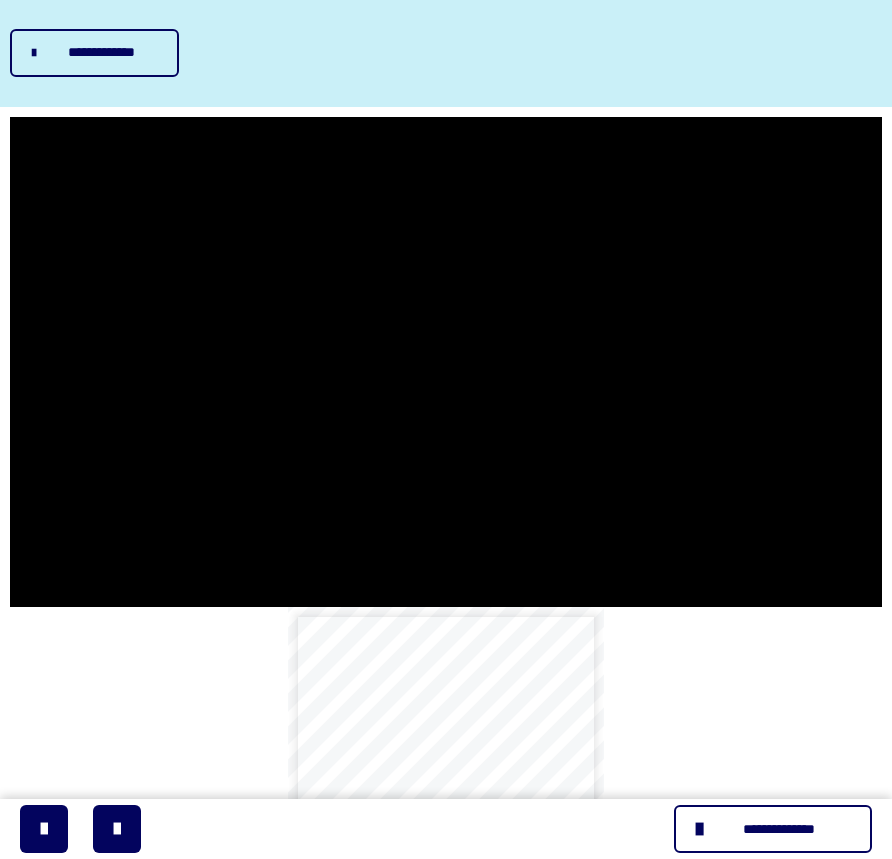 click at bounding box center (446, 362) 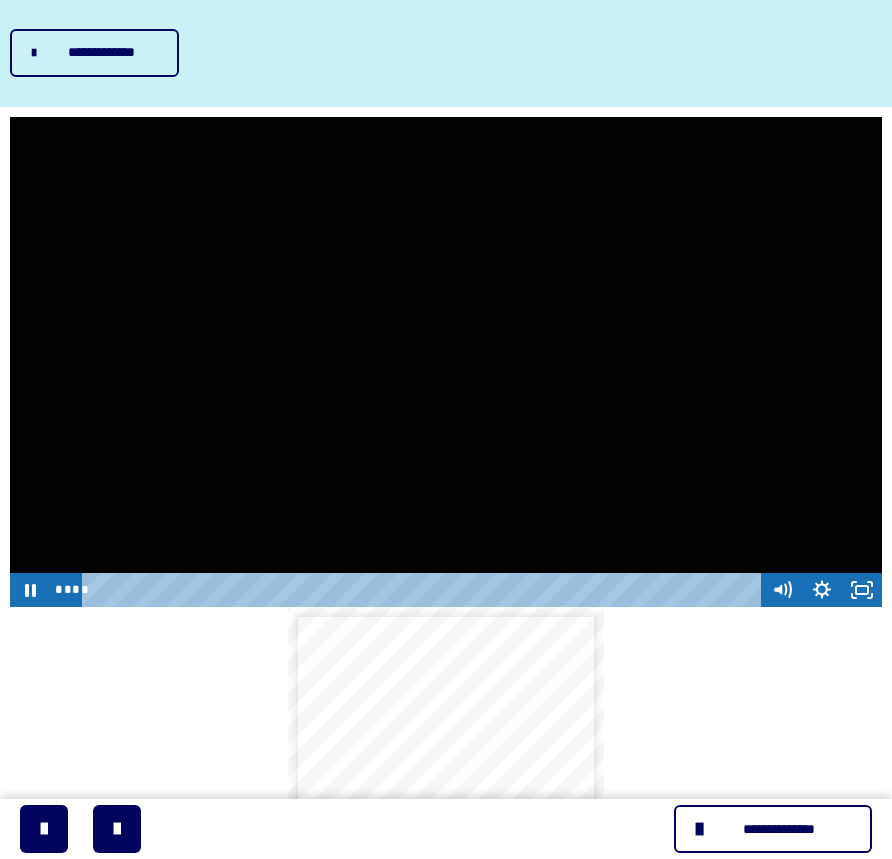 click at bounding box center (446, 362) 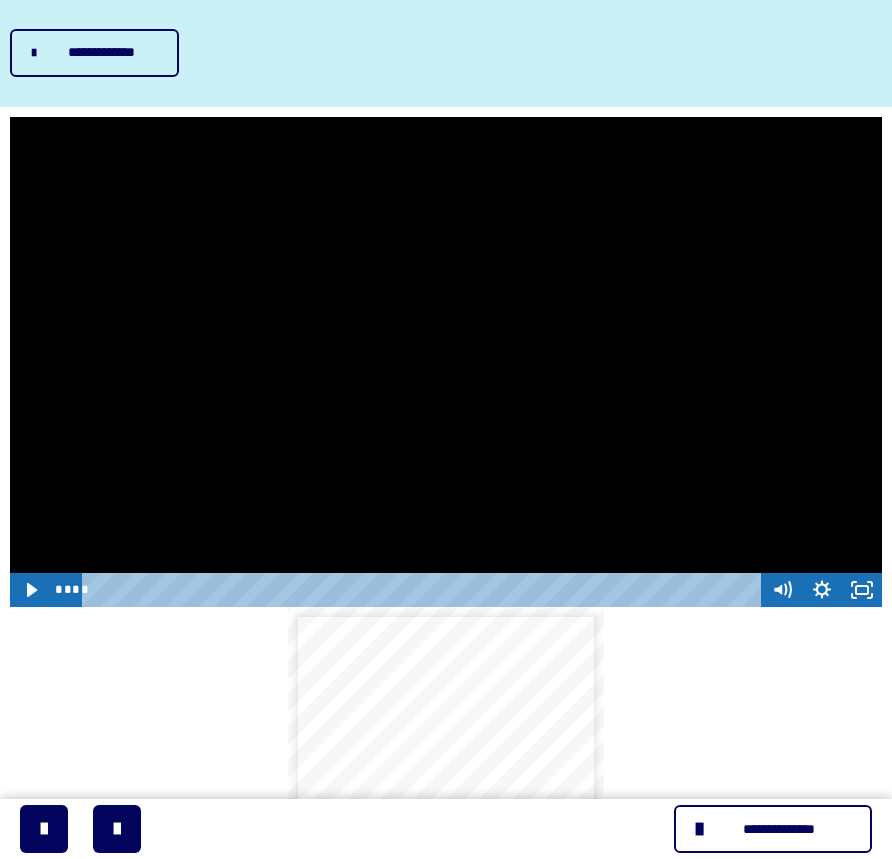 click at bounding box center (446, 362) 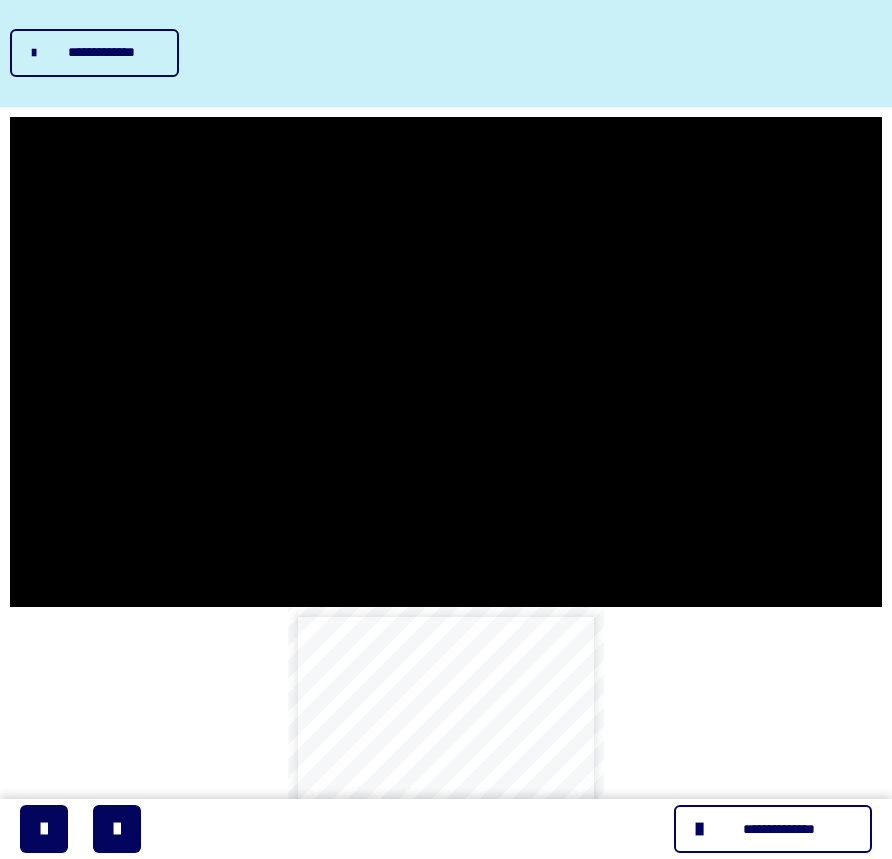 click at bounding box center (446, 362) 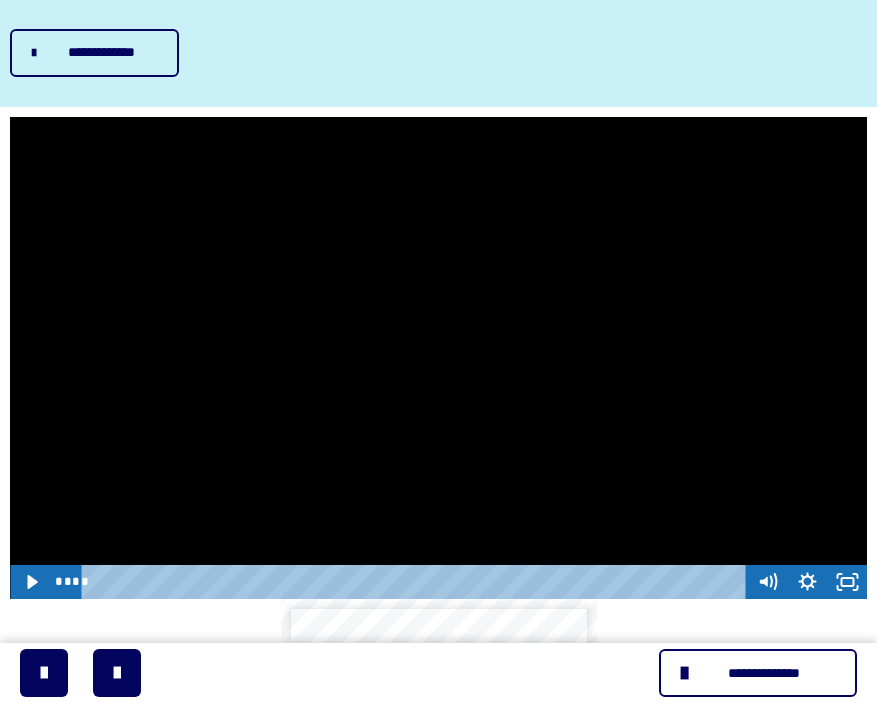 click at bounding box center [438, 358] 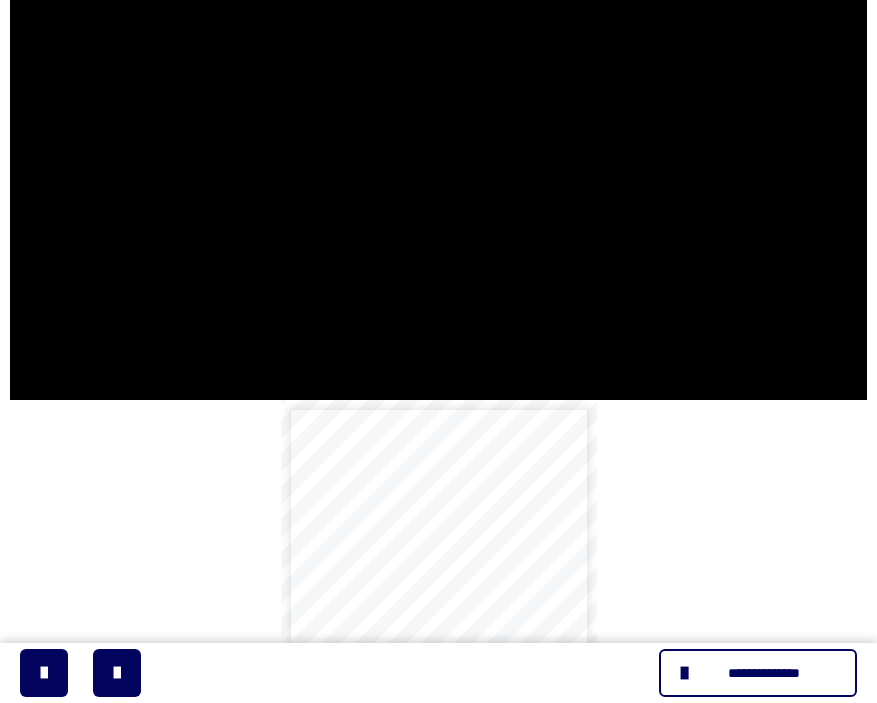 scroll, scrollTop: 1143, scrollLeft: 0, axis: vertical 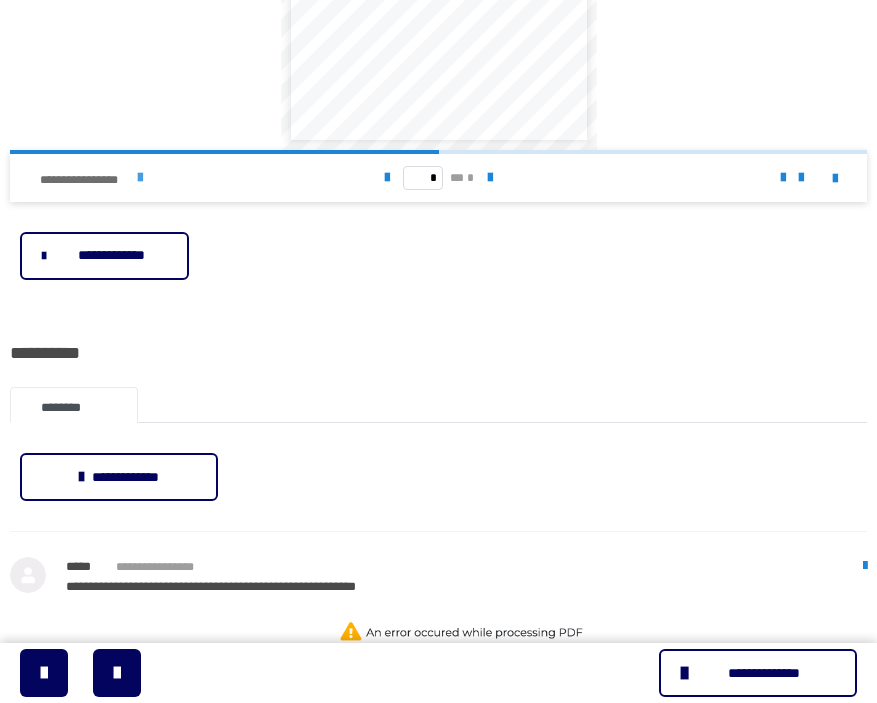 click on "**********" at bounding box center (179, 178) 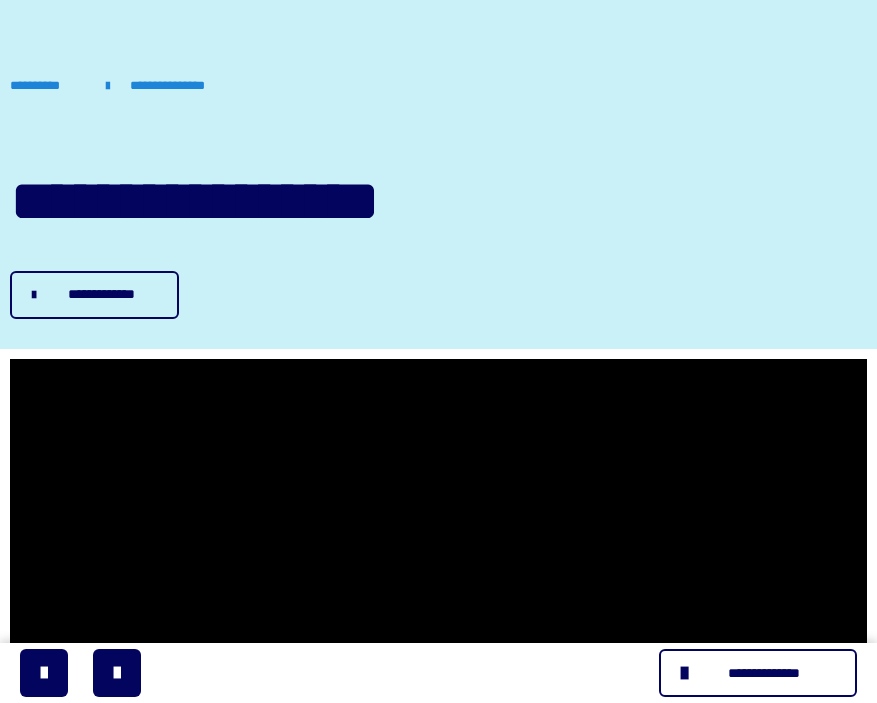 scroll, scrollTop: 11, scrollLeft: 0, axis: vertical 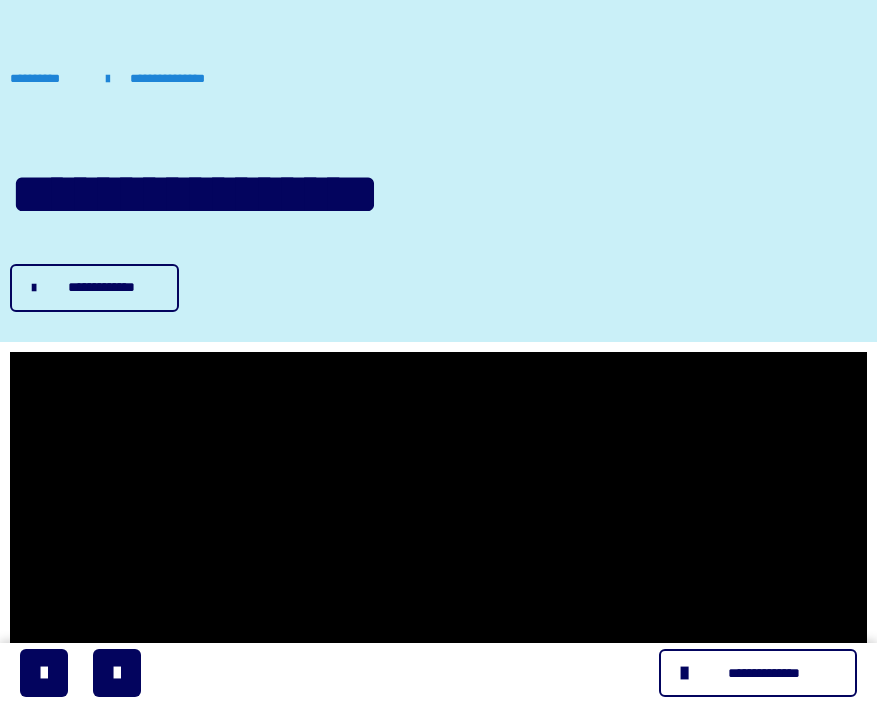 click on "**********" at bounding box center (94, 288) 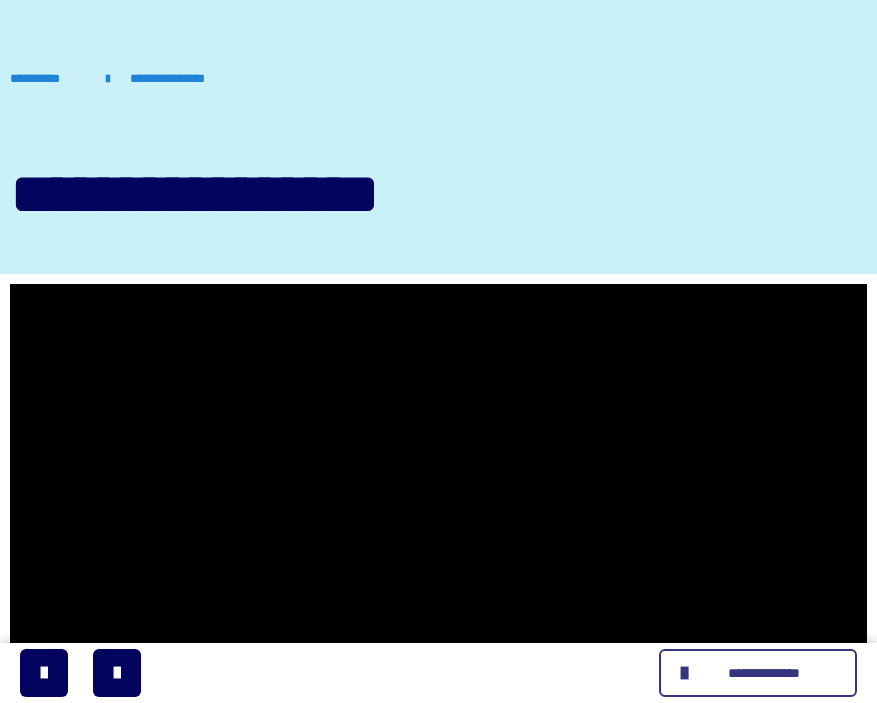 click on "**********" at bounding box center [764, 673] 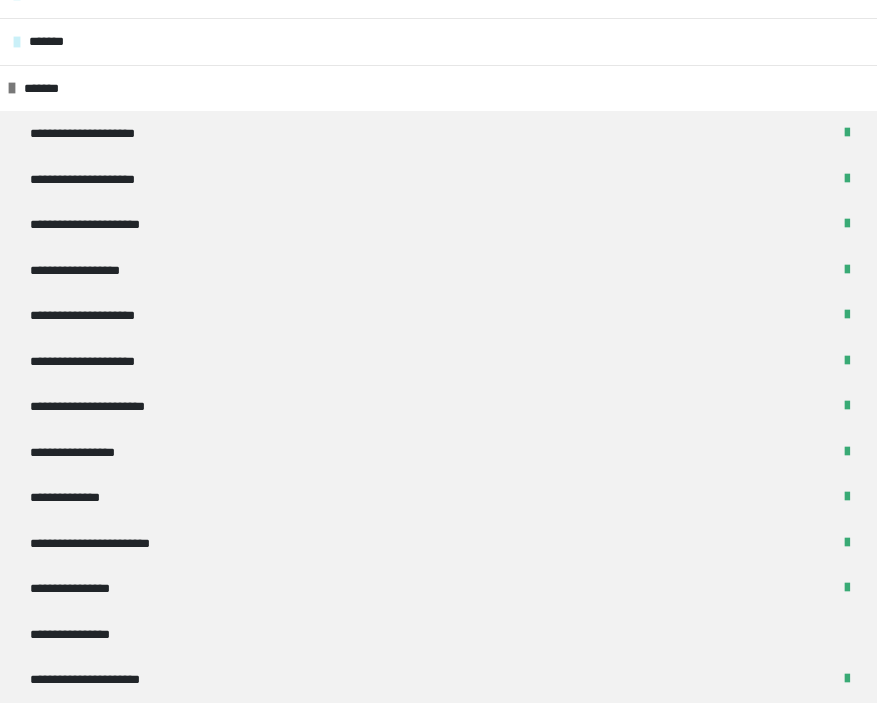 scroll, scrollTop: 0, scrollLeft: 0, axis: both 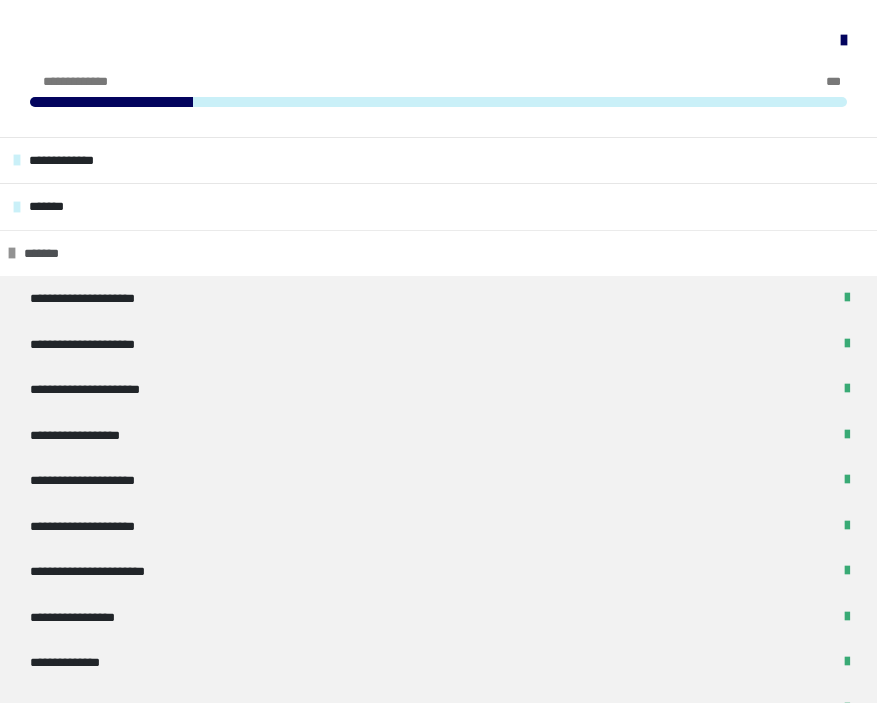 click on "*******" at bounding box center (438, 253) 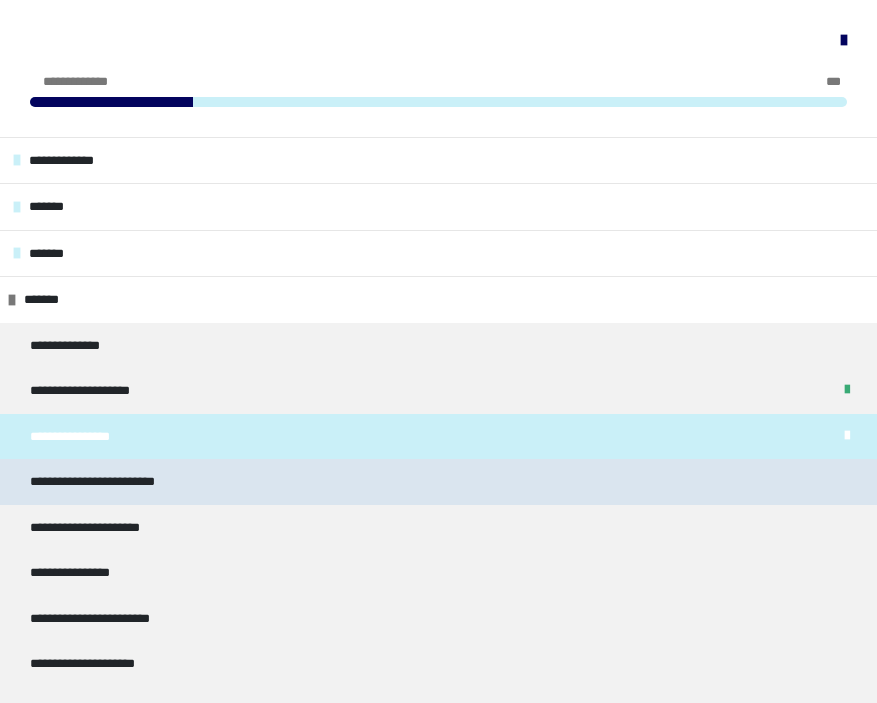 click on "**********" at bounding box center [438, 482] 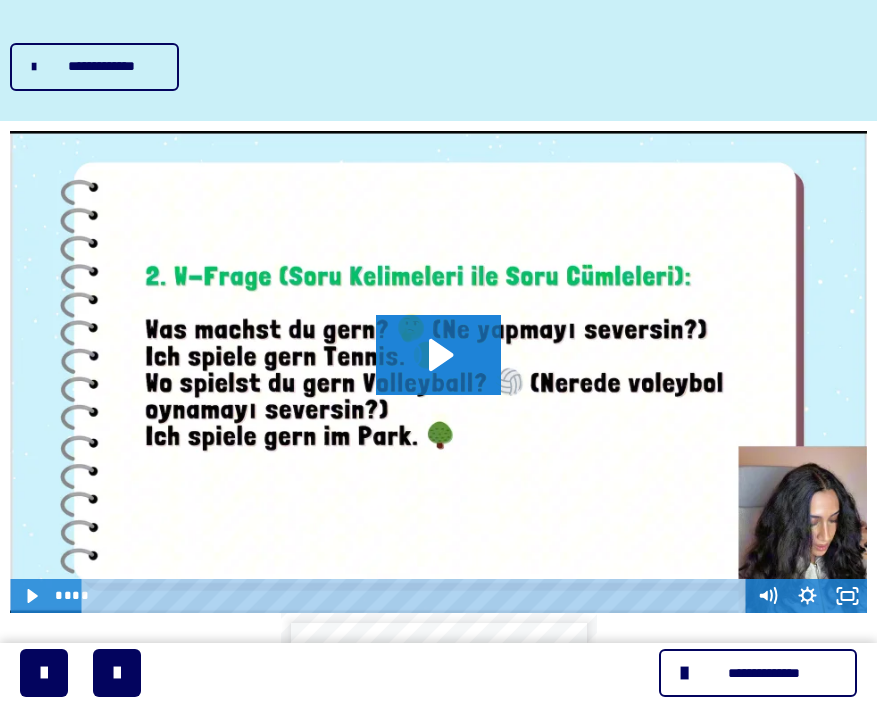 scroll, scrollTop: 254, scrollLeft: 0, axis: vertical 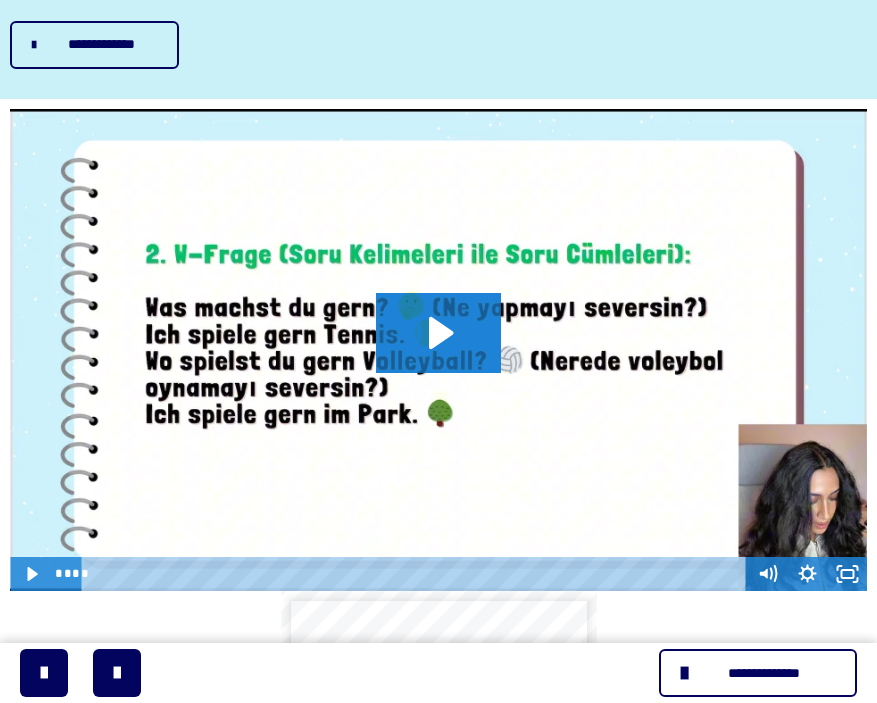 click at bounding box center [687, 673] 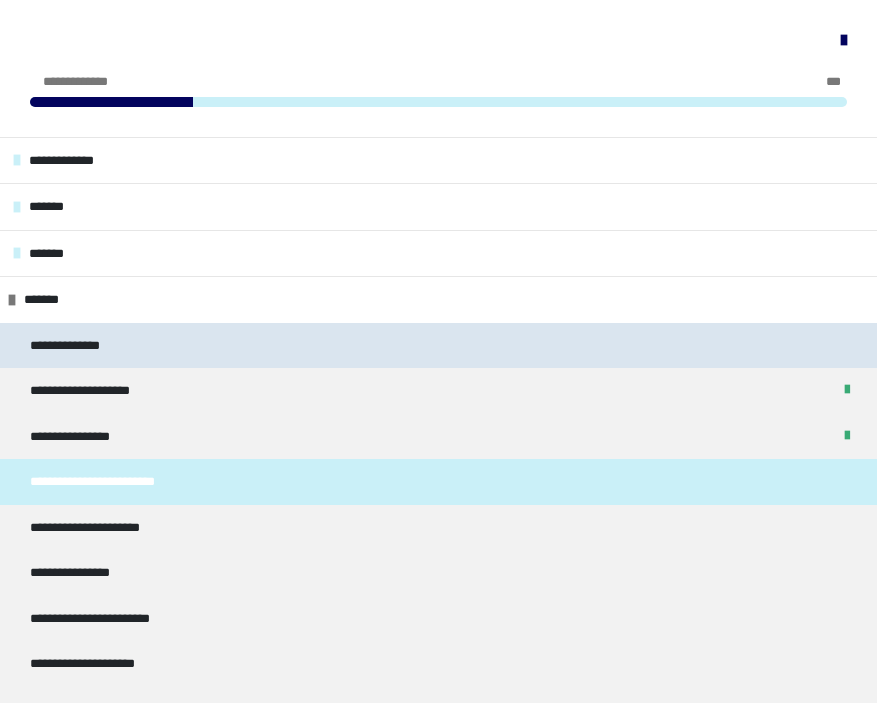 click on "**********" at bounding box center [438, 346] 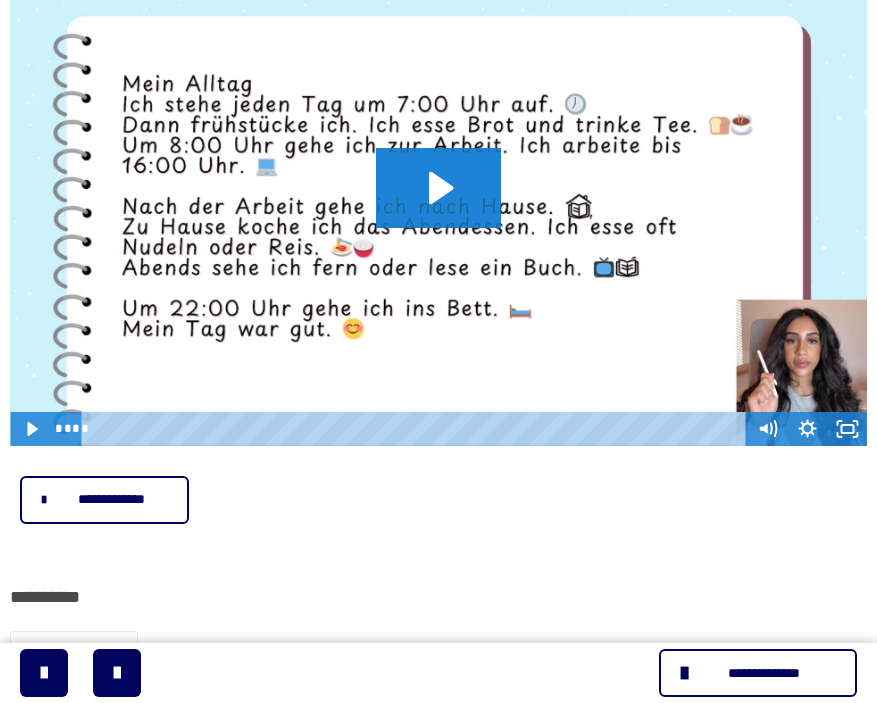 scroll, scrollTop: 223, scrollLeft: 0, axis: vertical 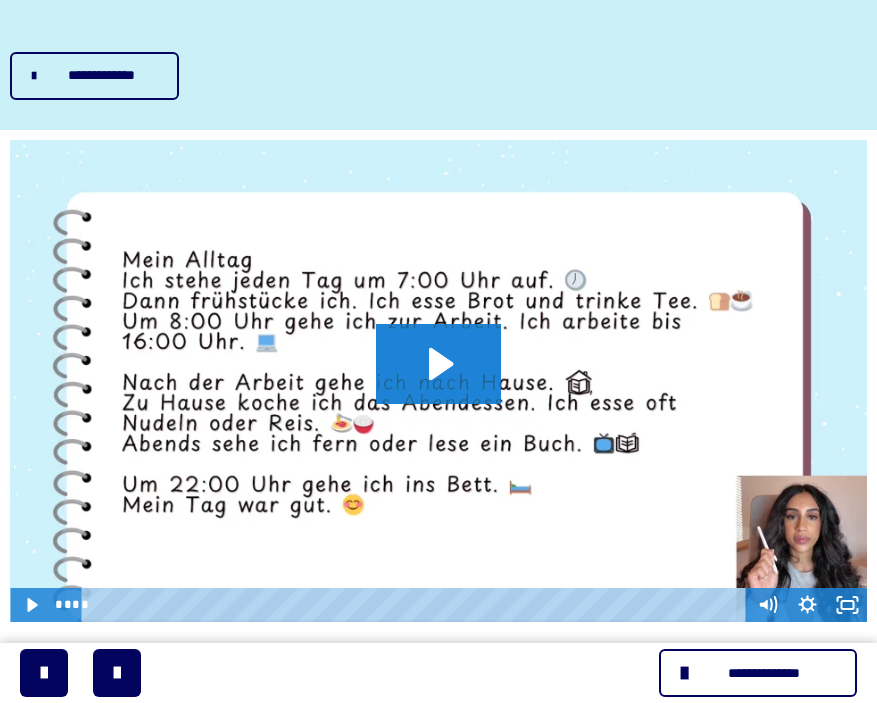 click on "**********" at bounding box center [94, 76] 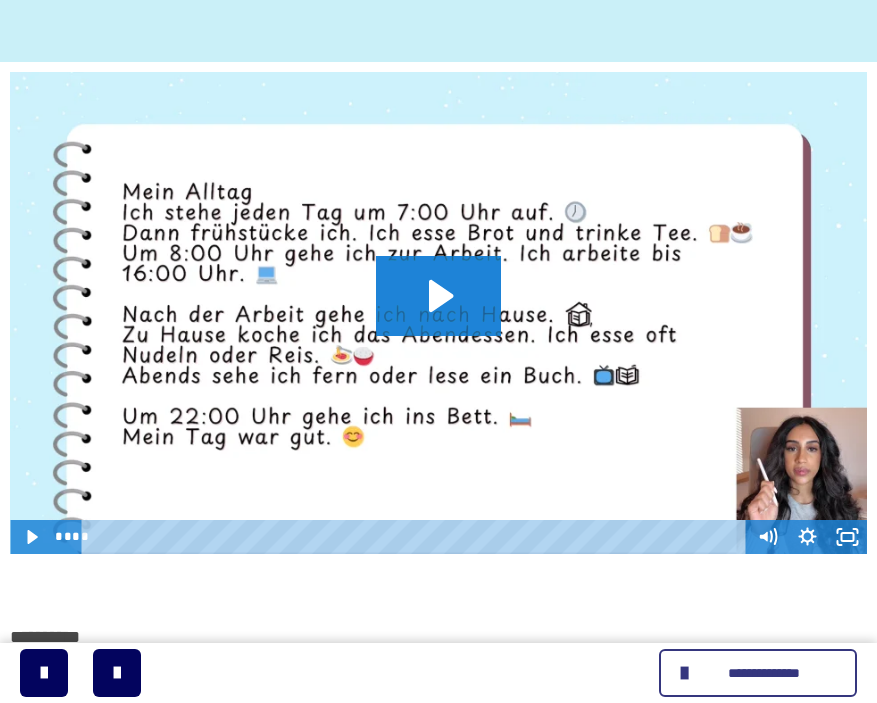 click at bounding box center [687, 673] 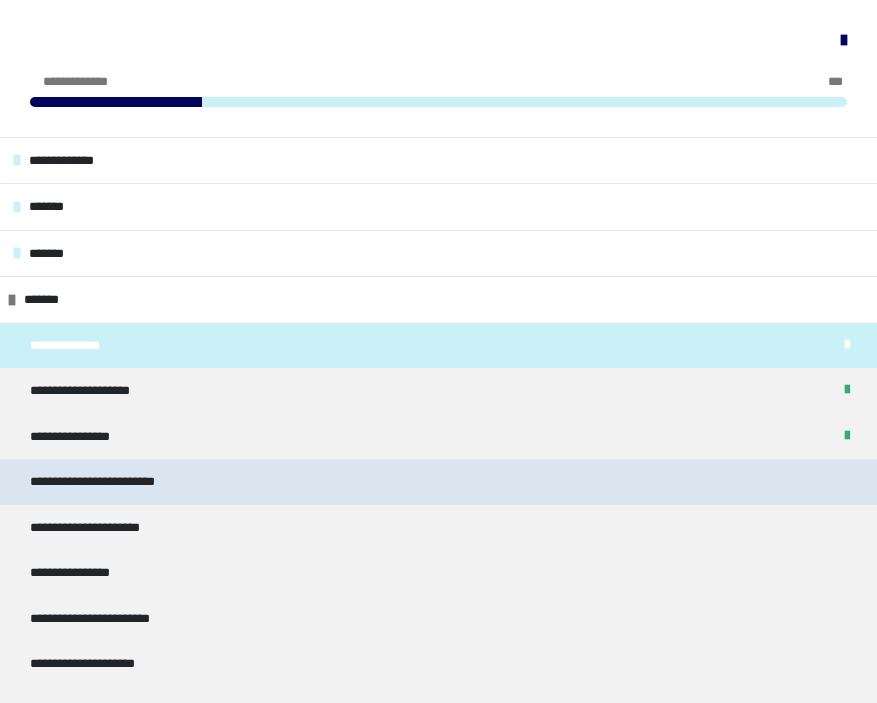 click on "**********" at bounding box center (438, 482) 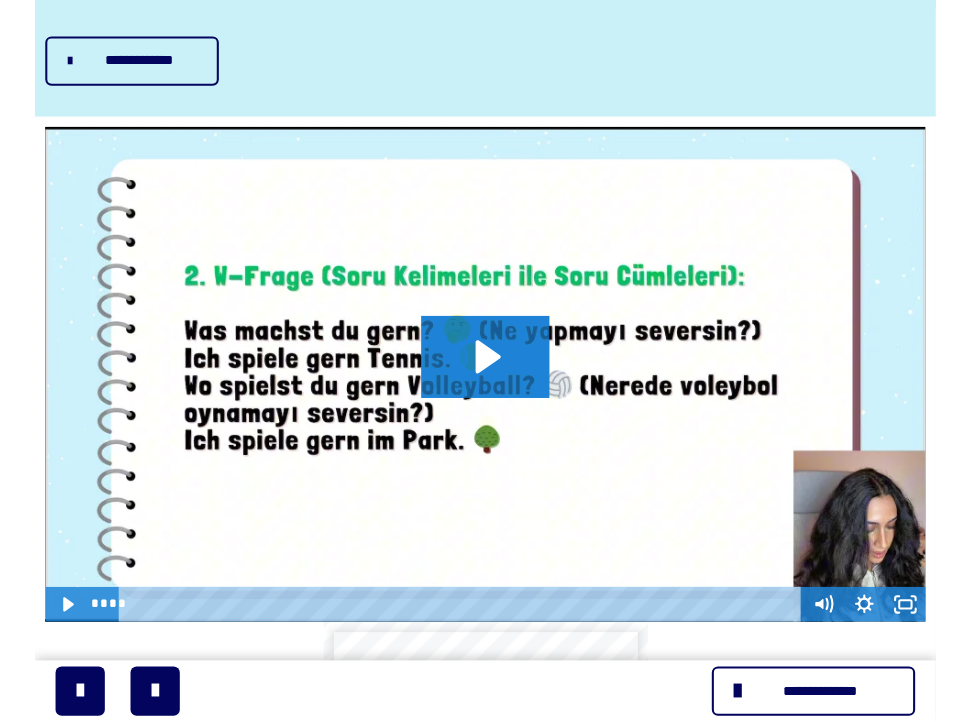 scroll, scrollTop: 239, scrollLeft: 0, axis: vertical 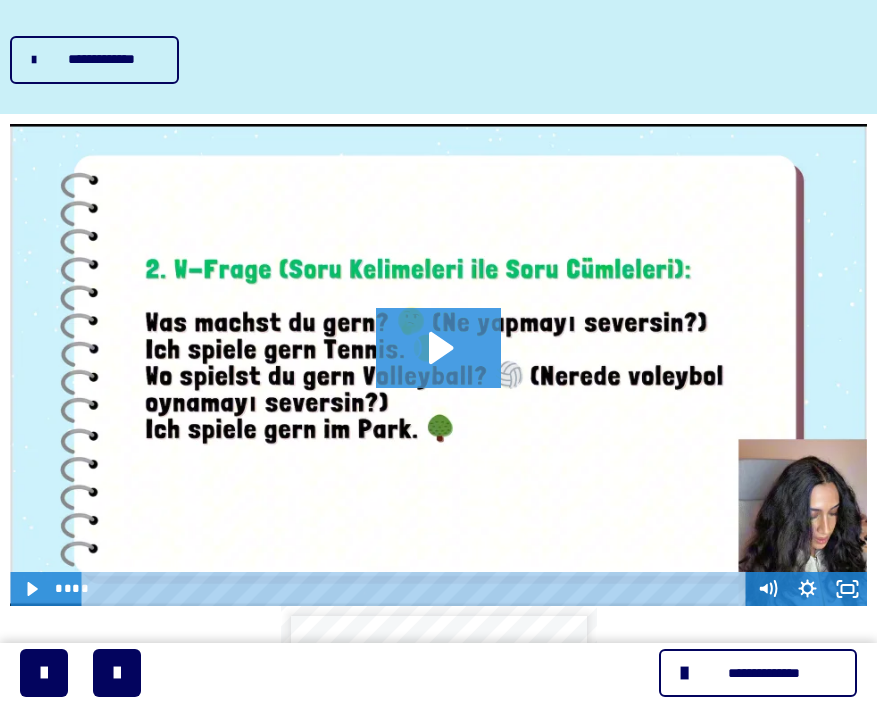 click 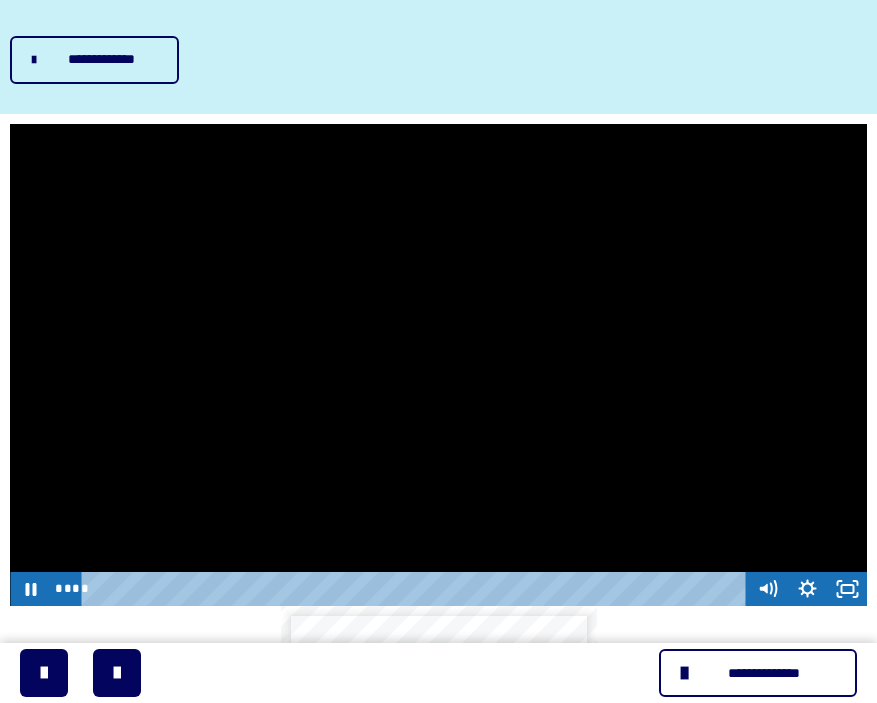 click at bounding box center (438, 365) 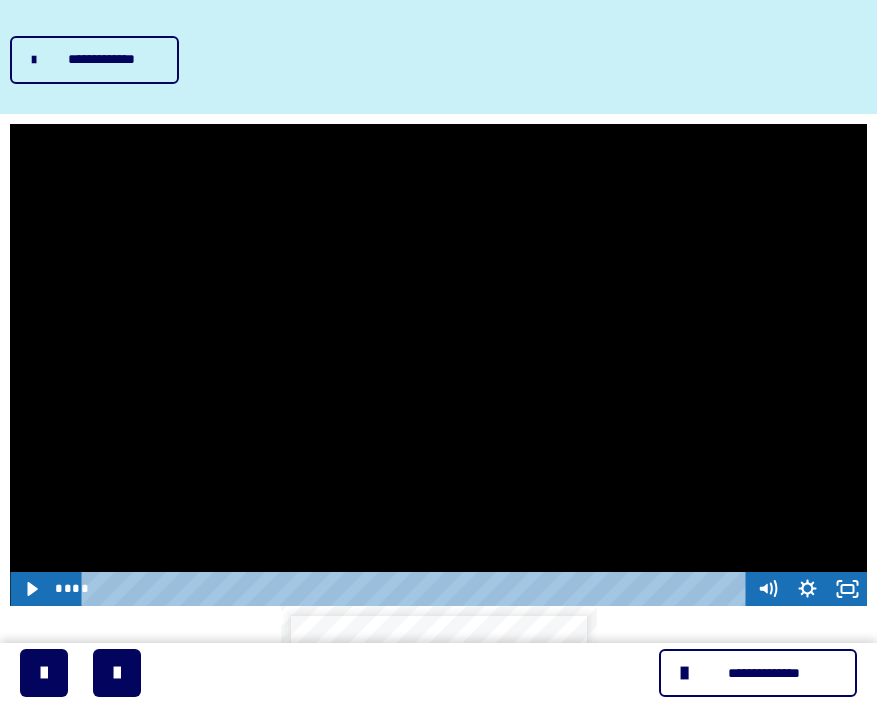 click at bounding box center (438, 365) 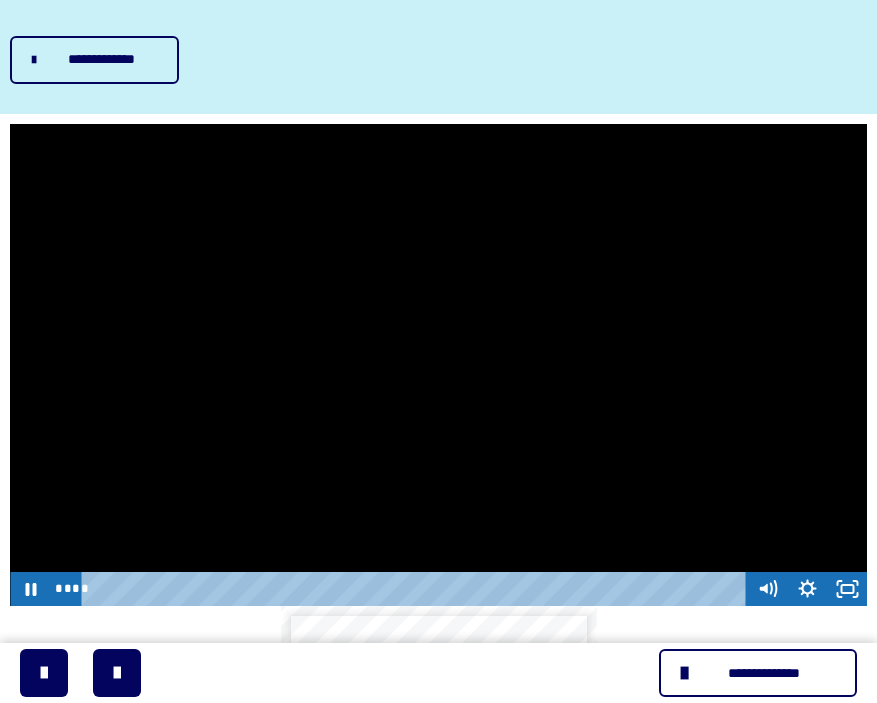 click at bounding box center [438, 365] 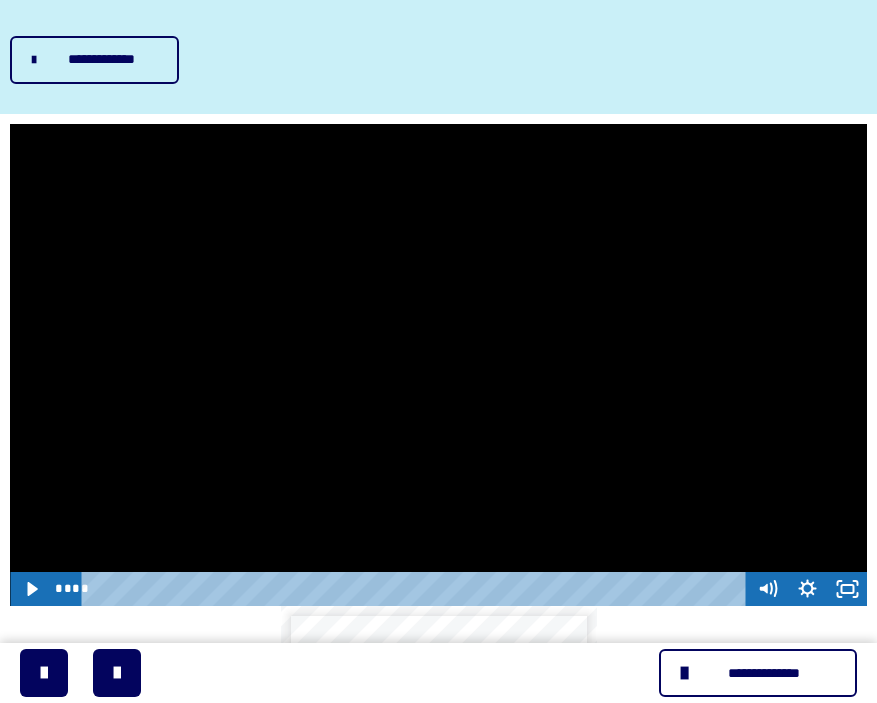 click at bounding box center [438, 365] 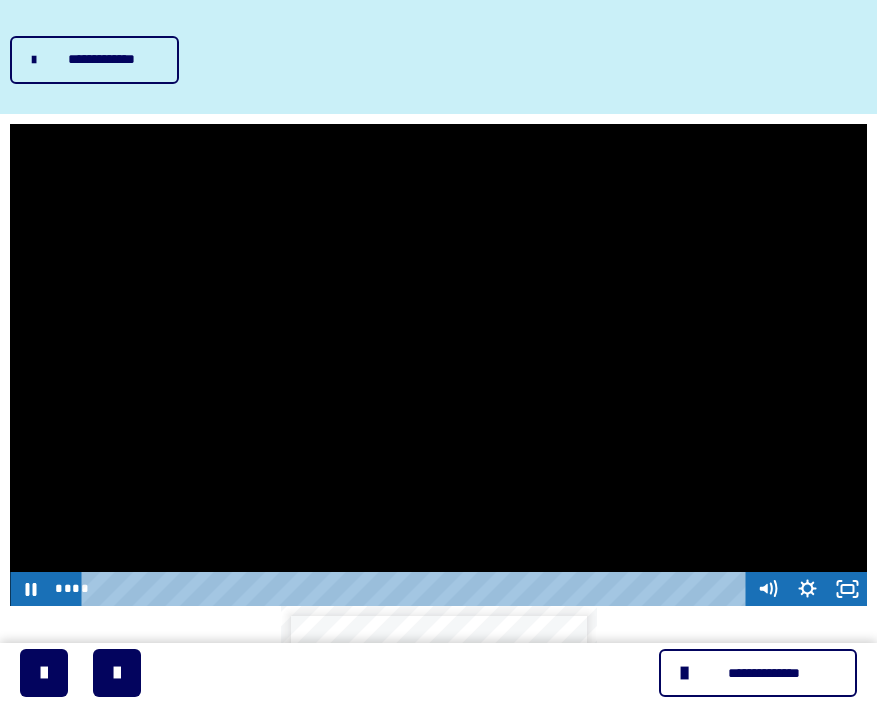 click at bounding box center (438, 365) 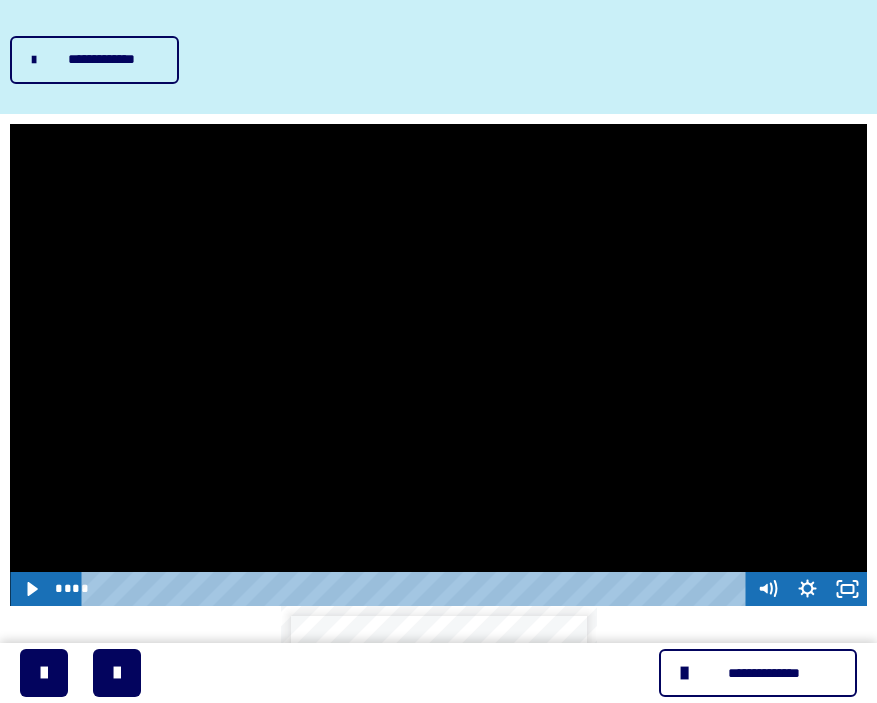 click at bounding box center [438, 365] 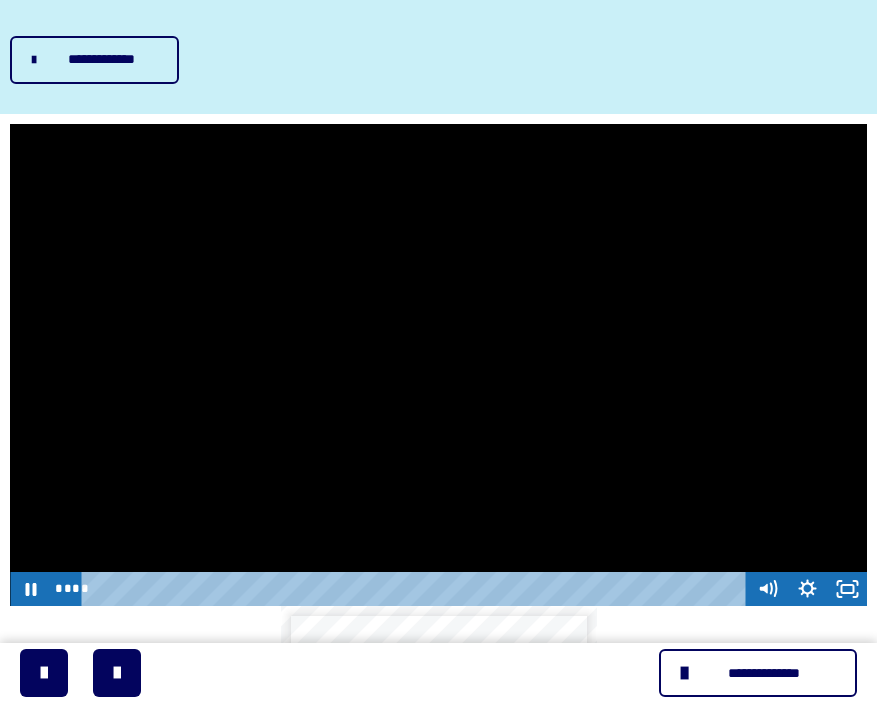 click at bounding box center (438, 365) 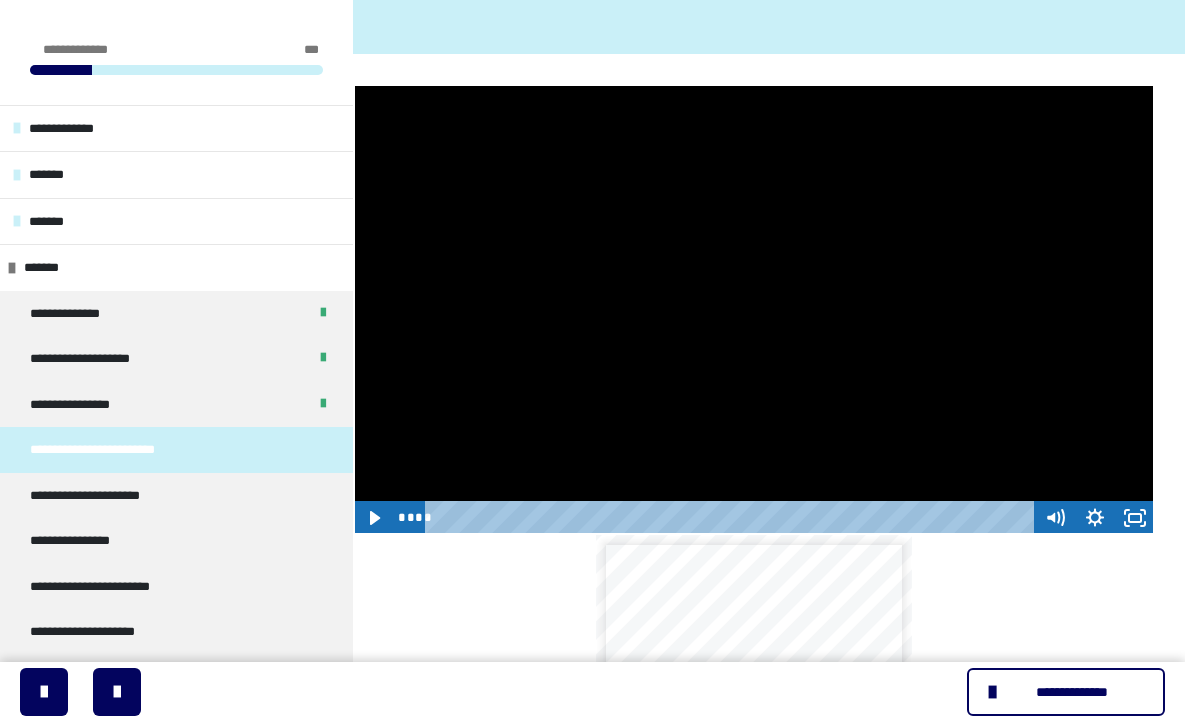 click at bounding box center [754, 309] 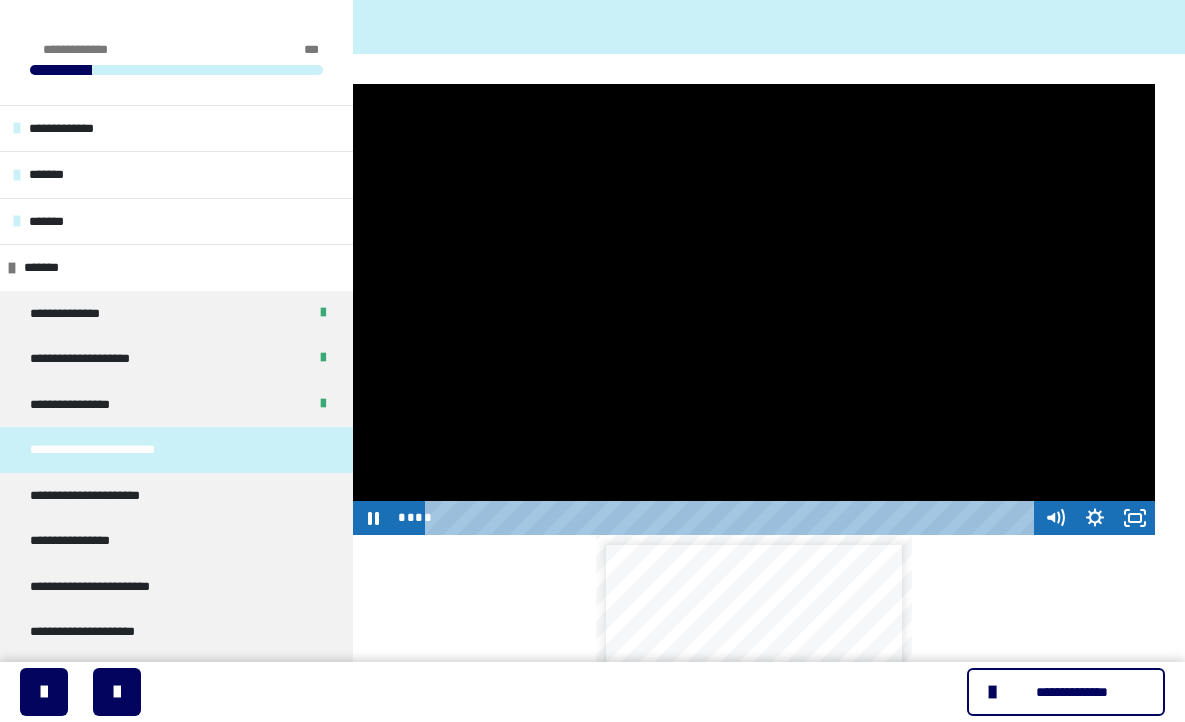 click at bounding box center [754, 309] 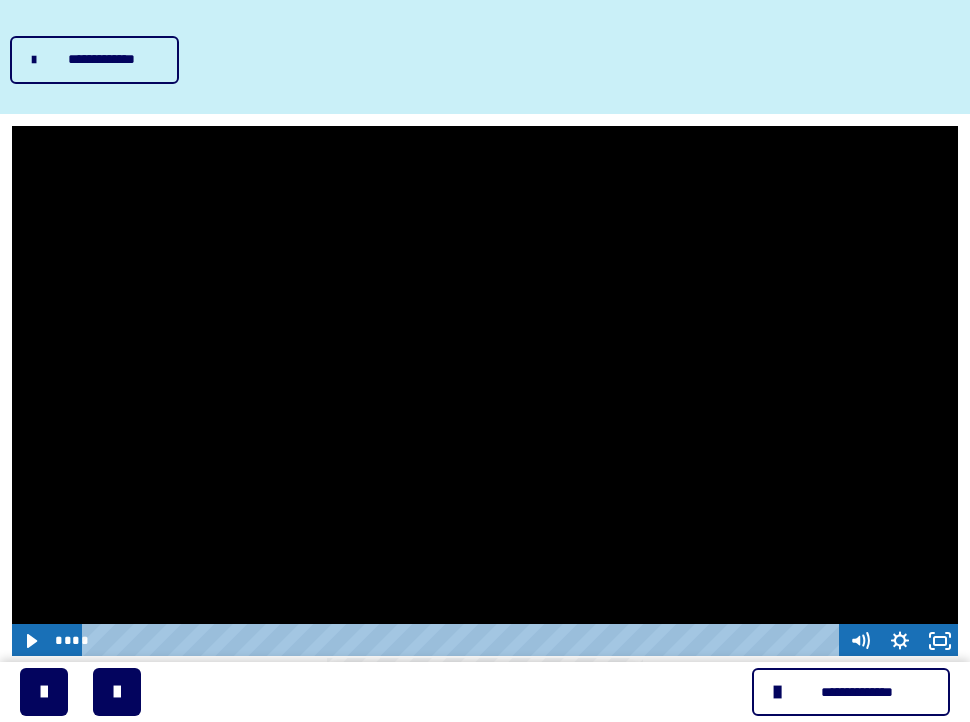 click at bounding box center [485, 391] 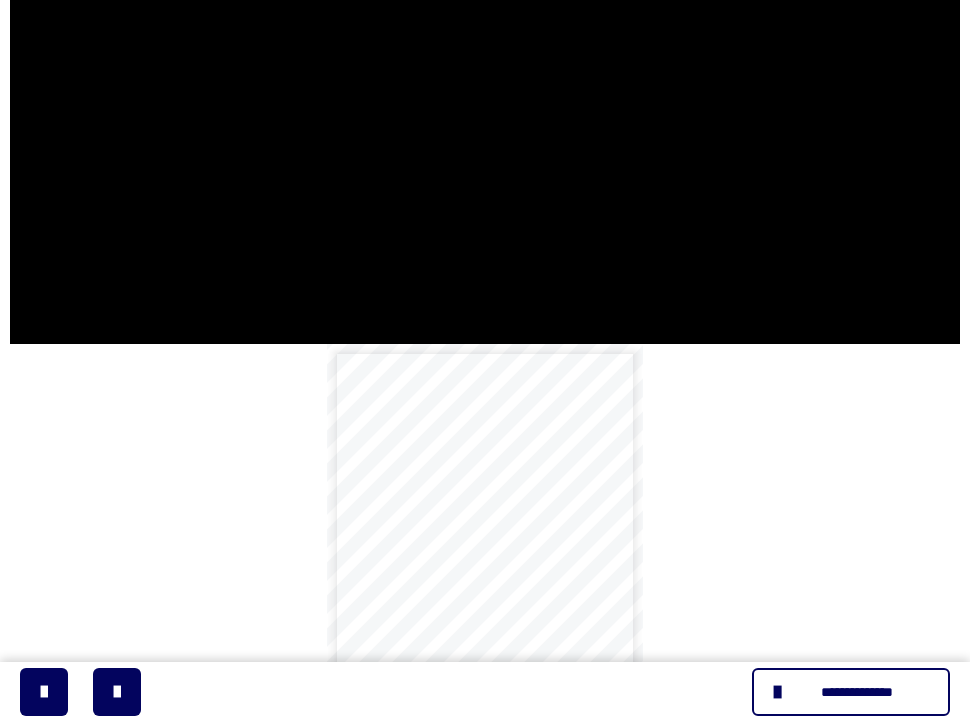 scroll, scrollTop: 156, scrollLeft: 0, axis: vertical 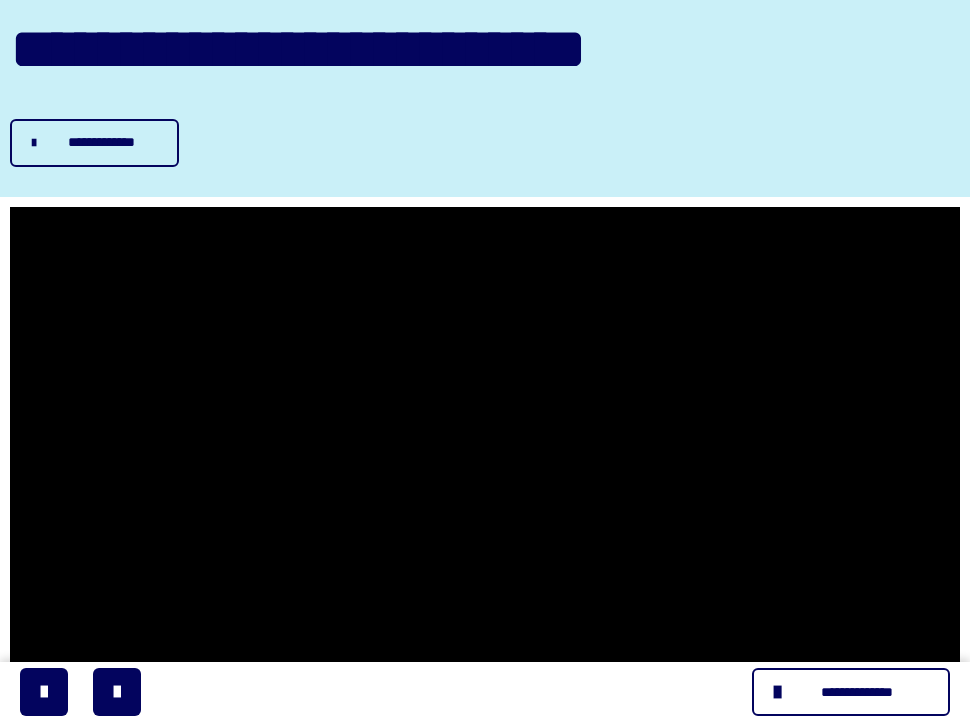 click on "**********" at bounding box center (101, 142) 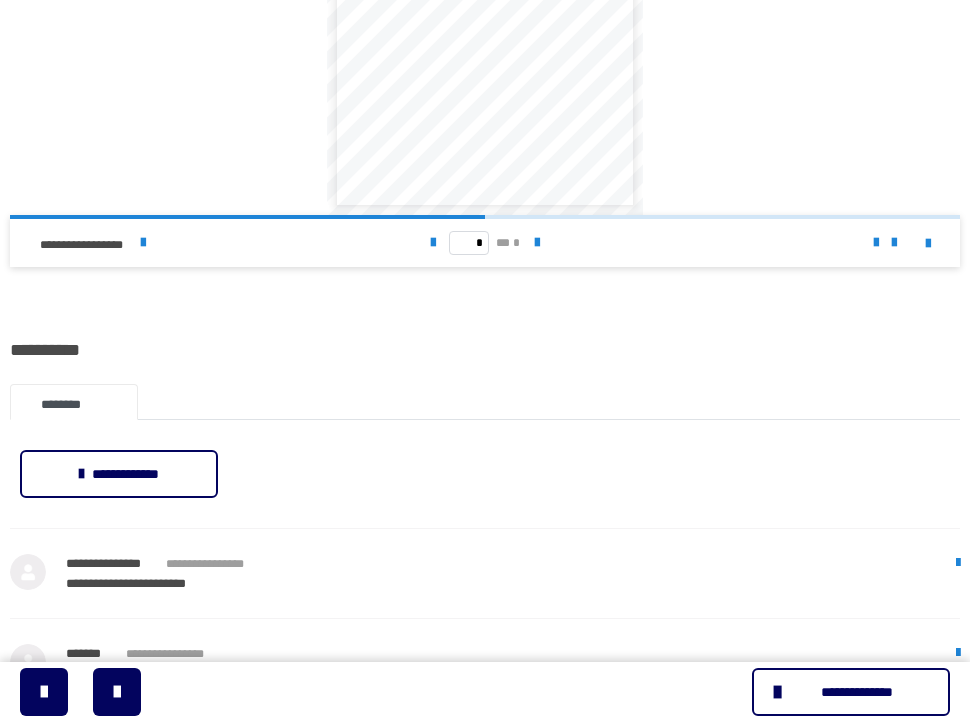 scroll, scrollTop: 948, scrollLeft: 0, axis: vertical 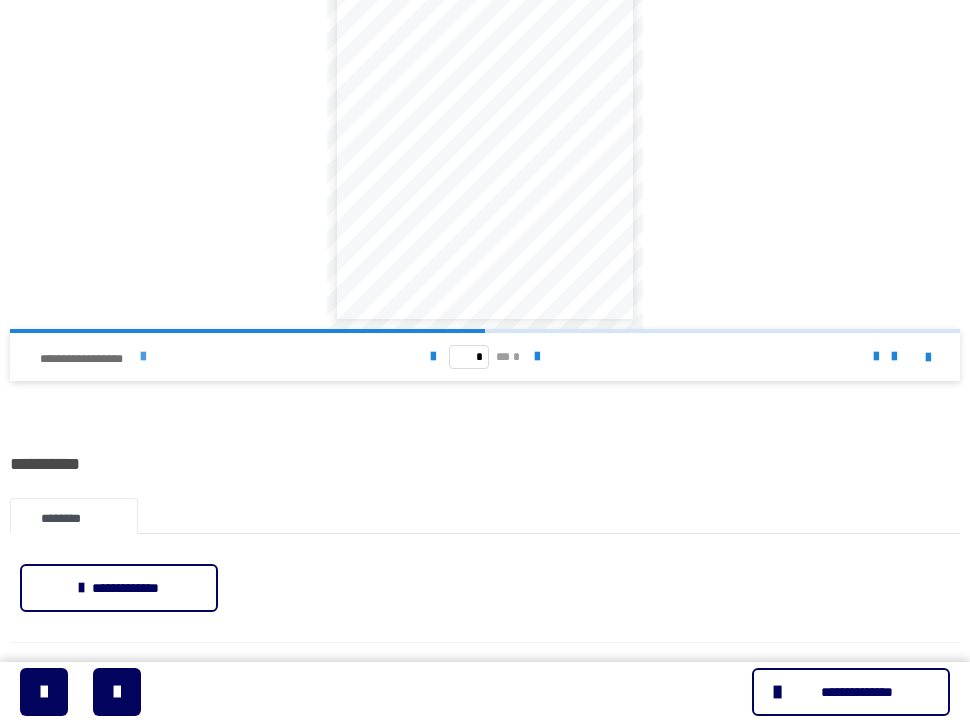 click on "**********" at bounding box center (87, 359) 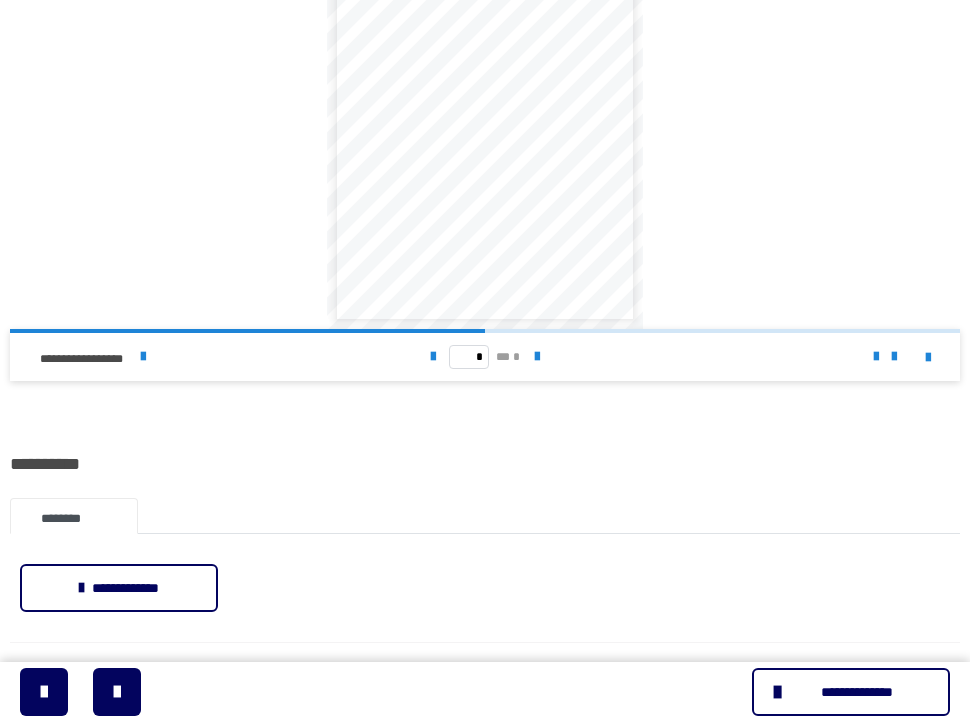 click on "**********" at bounding box center [485, 105] 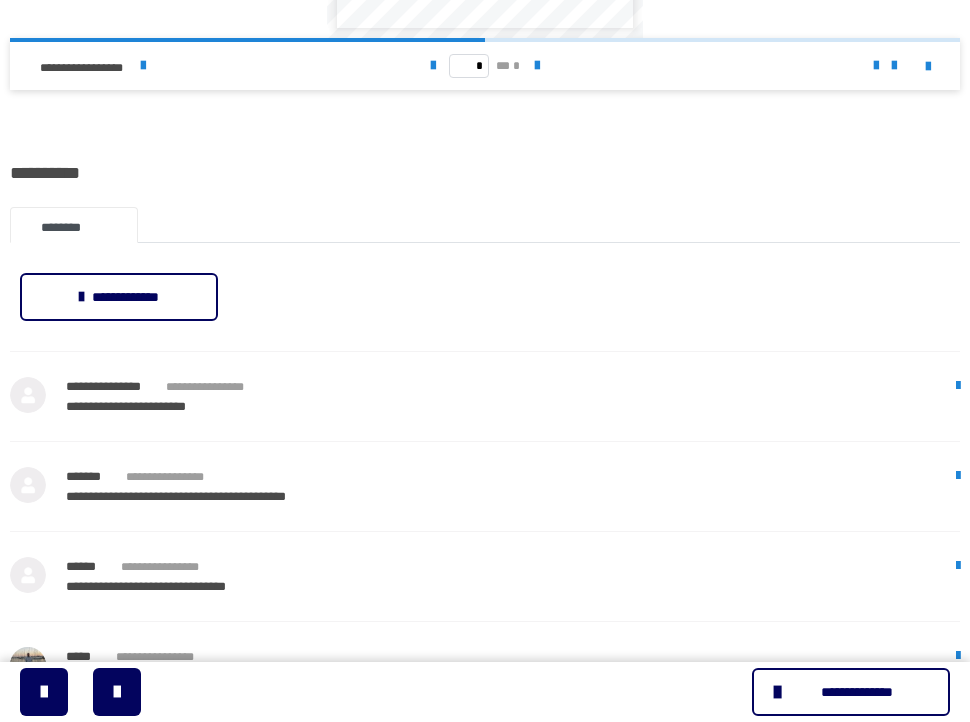 scroll, scrollTop: 1212, scrollLeft: 0, axis: vertical 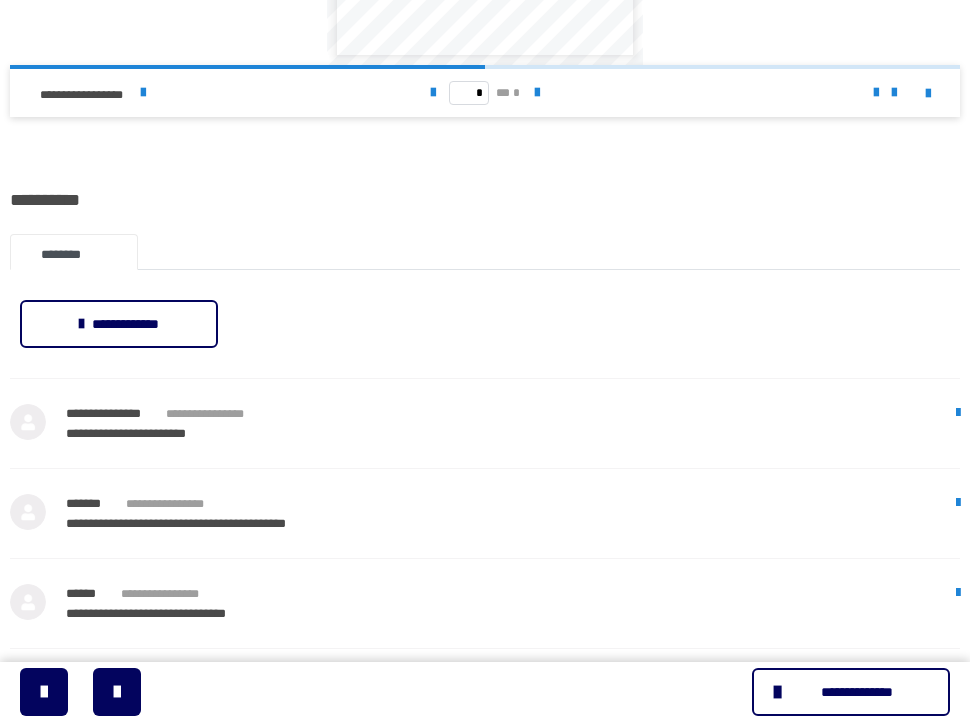 click on "**********" at bounding box center [119, 324] 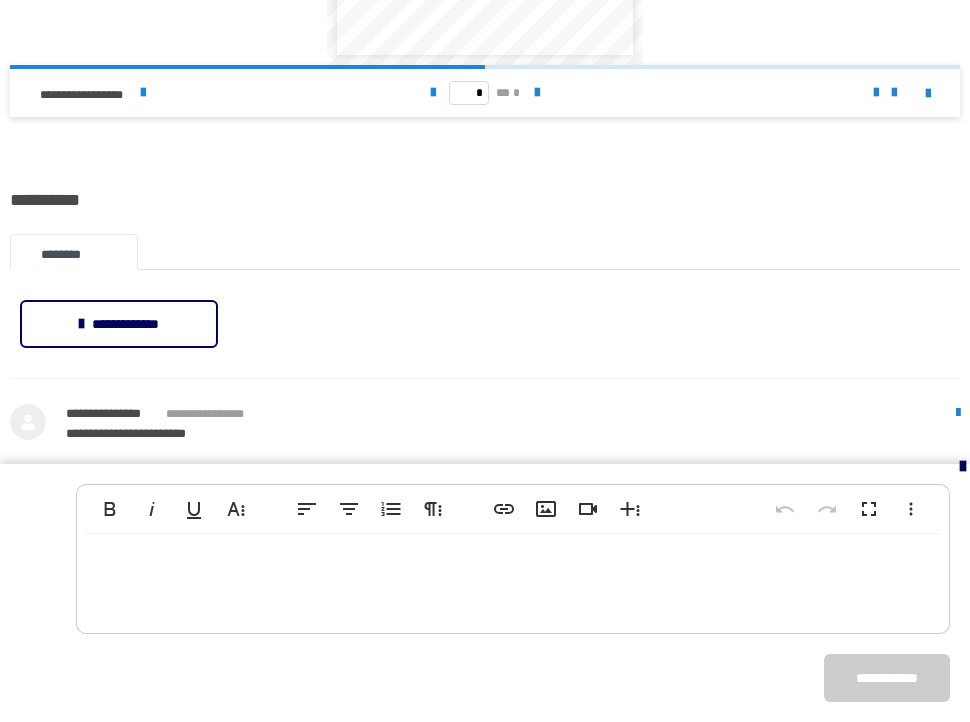 click at bounding box center [513, 579] 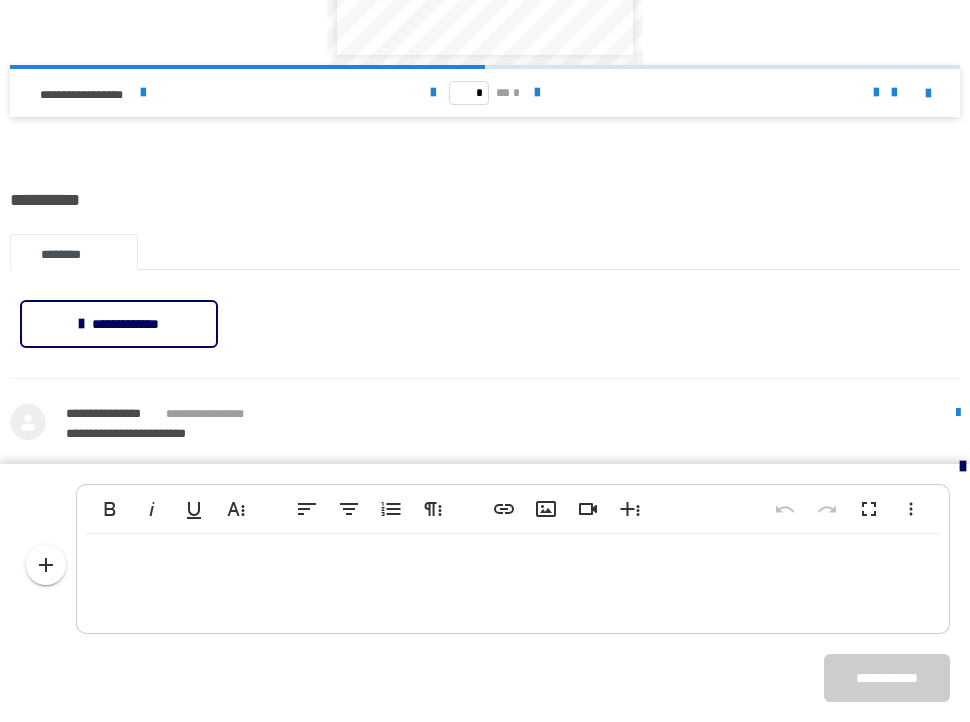 type 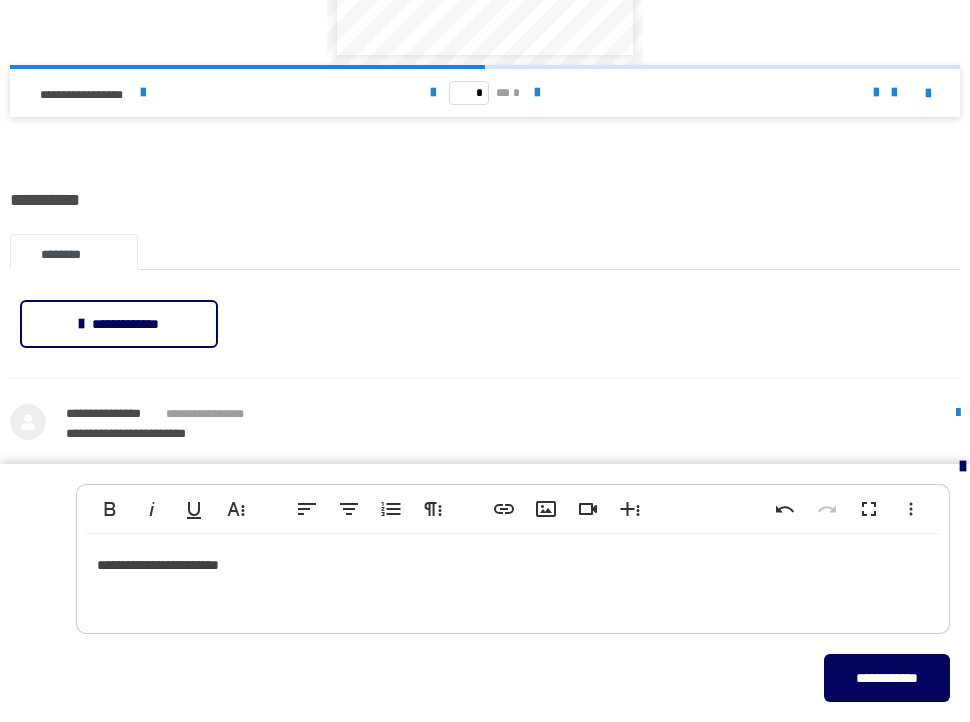 click on "**********" at bounding box center [887, 678] 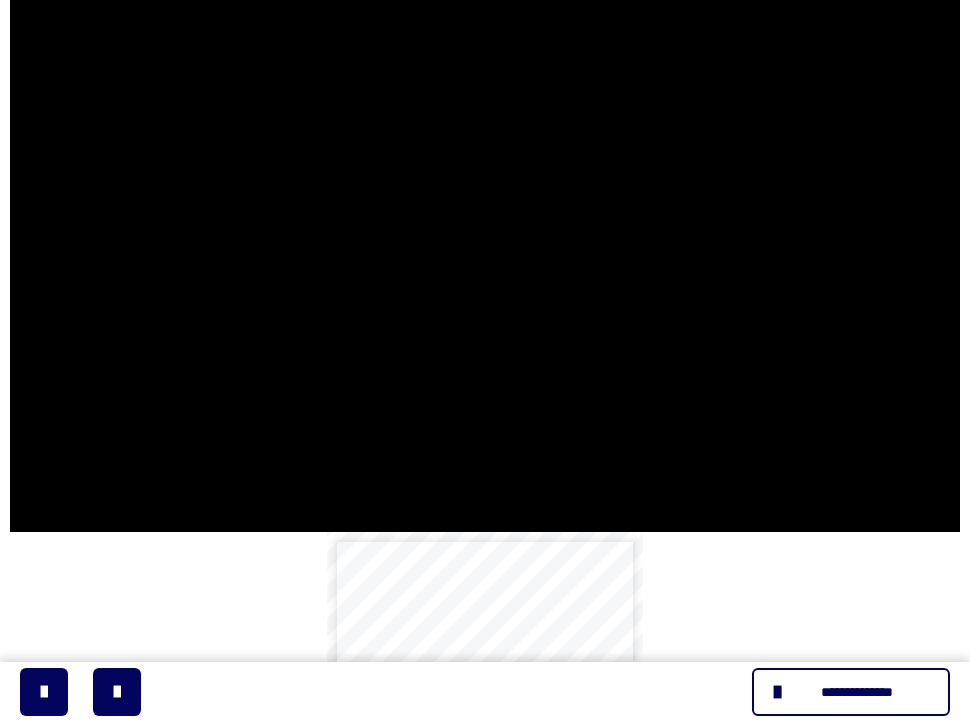 scroll, scrollTop: 155, scrollLeft: 0, axis: vertical 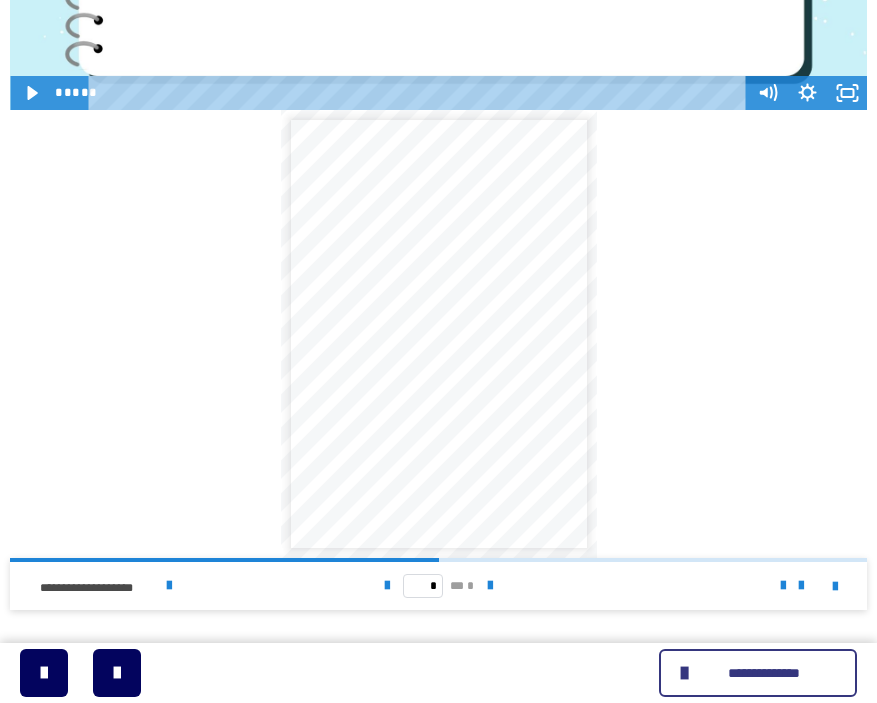click on "**********" at bounding box center [764, 673] 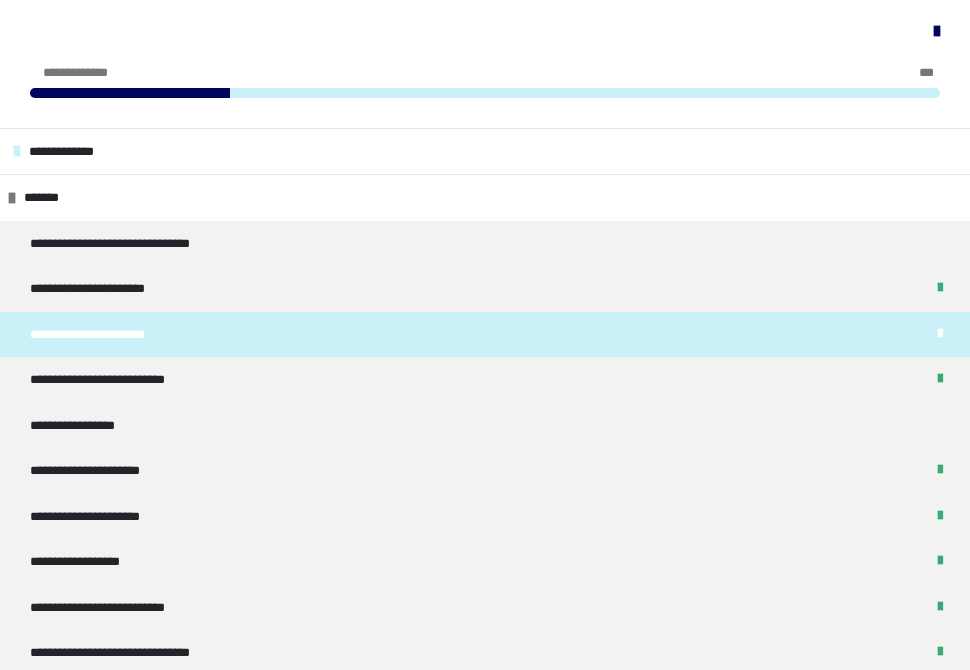 scroll, scrollTop: 8, scrollLeft: 0, axis: vertical 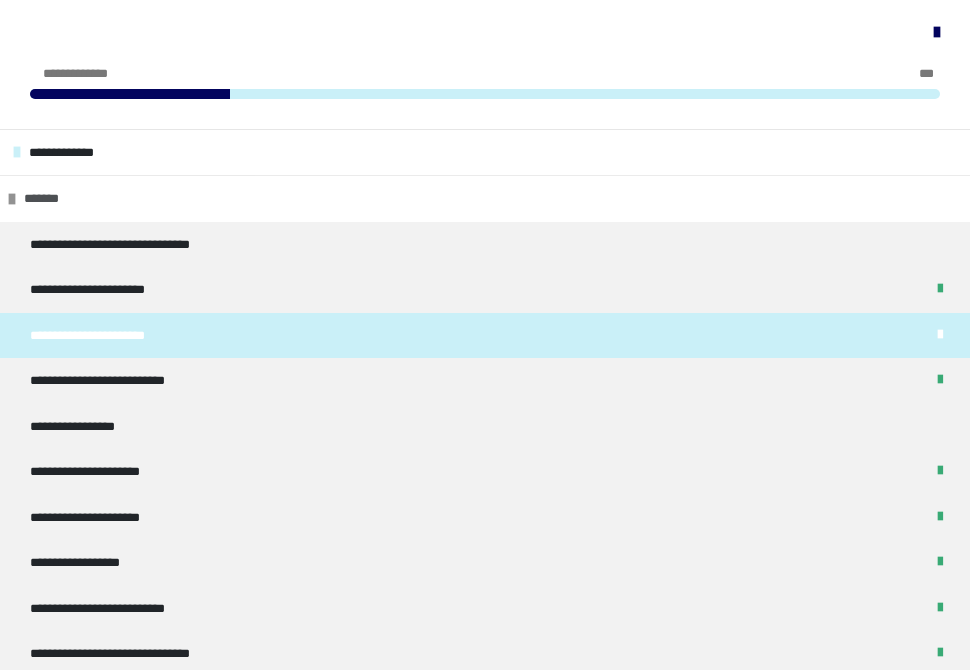 click on "*******" at bounding box center [485, 198] 